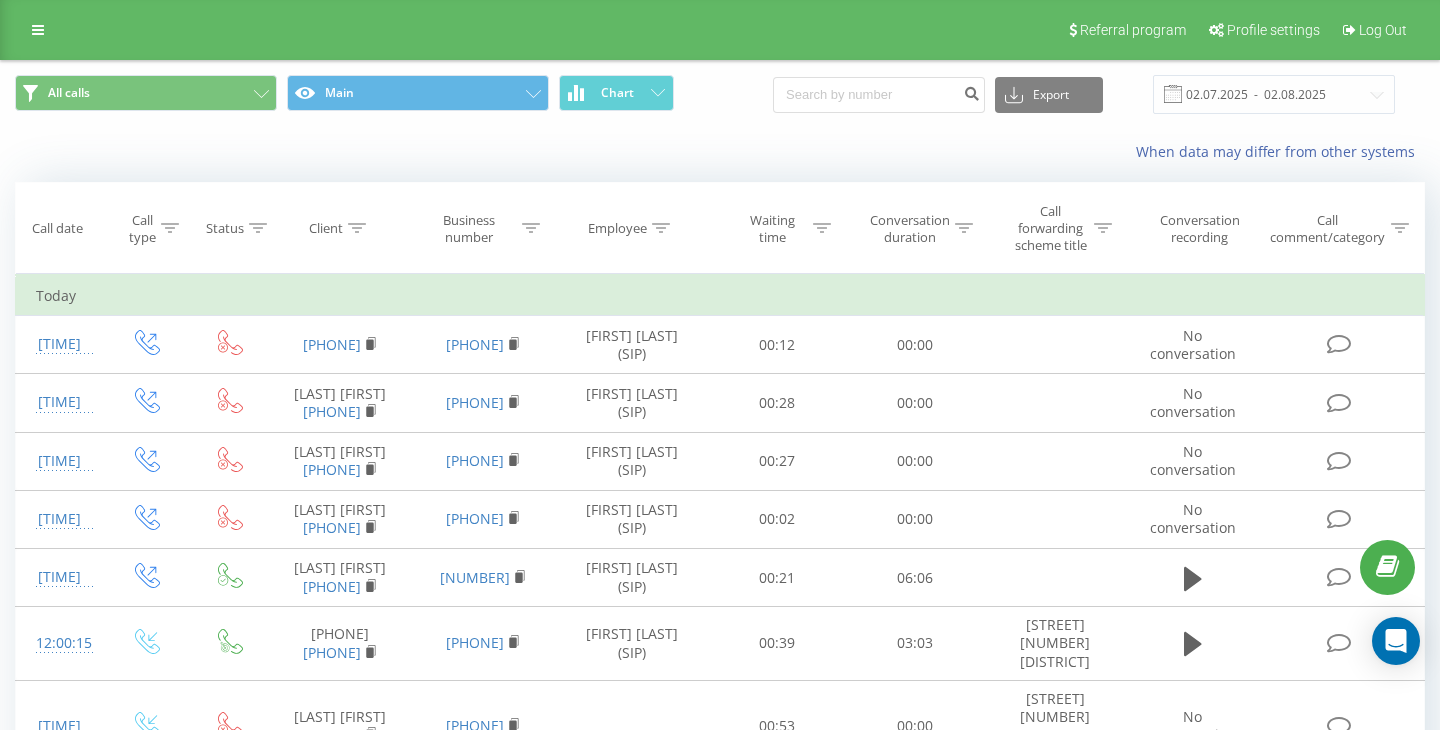 scroll, scrollTop: 0, scrollLeft: 0, axis: both 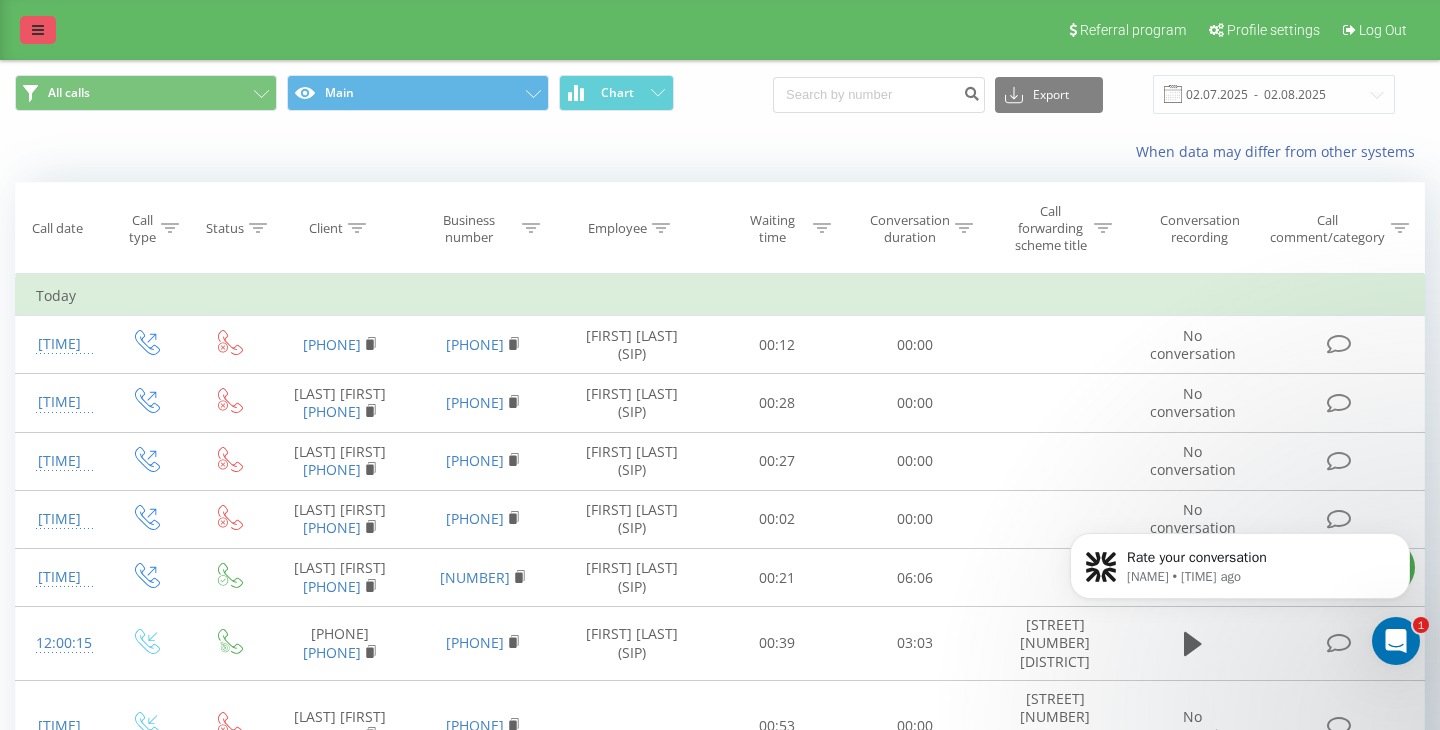 click at bounding box center [38, 30] 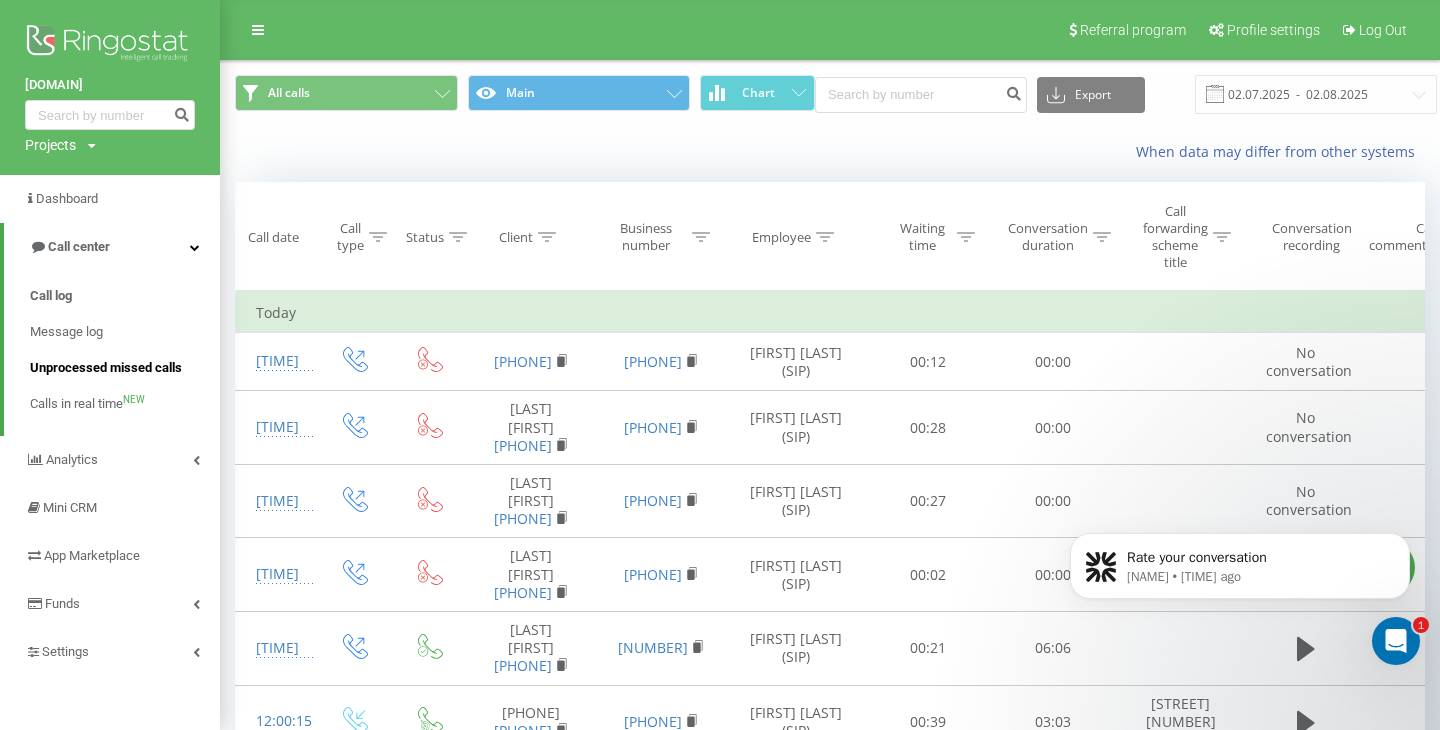 click on "Unprocessed missed calls" at bounding box center (106, 368) 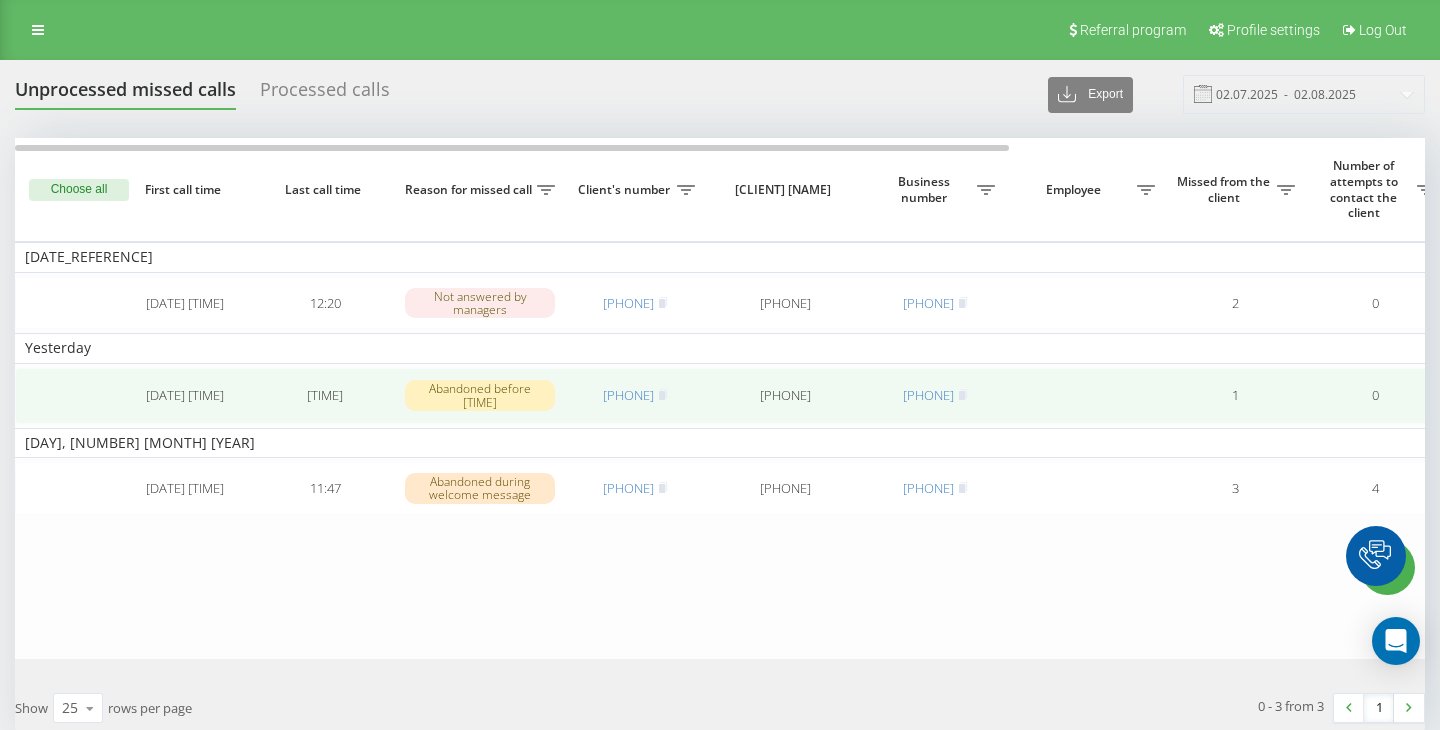scroll, scrollTop: 0, scrollLeft: 0, axis: both 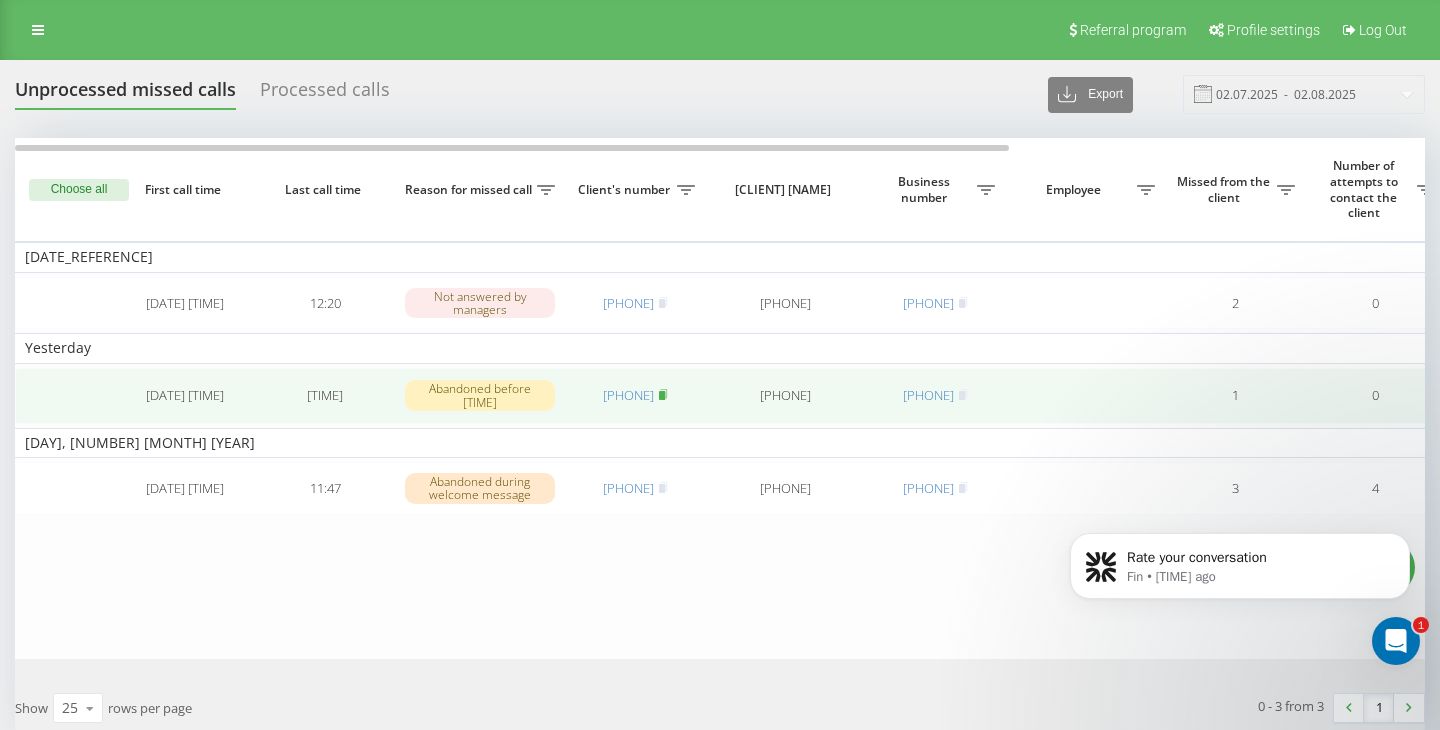 click 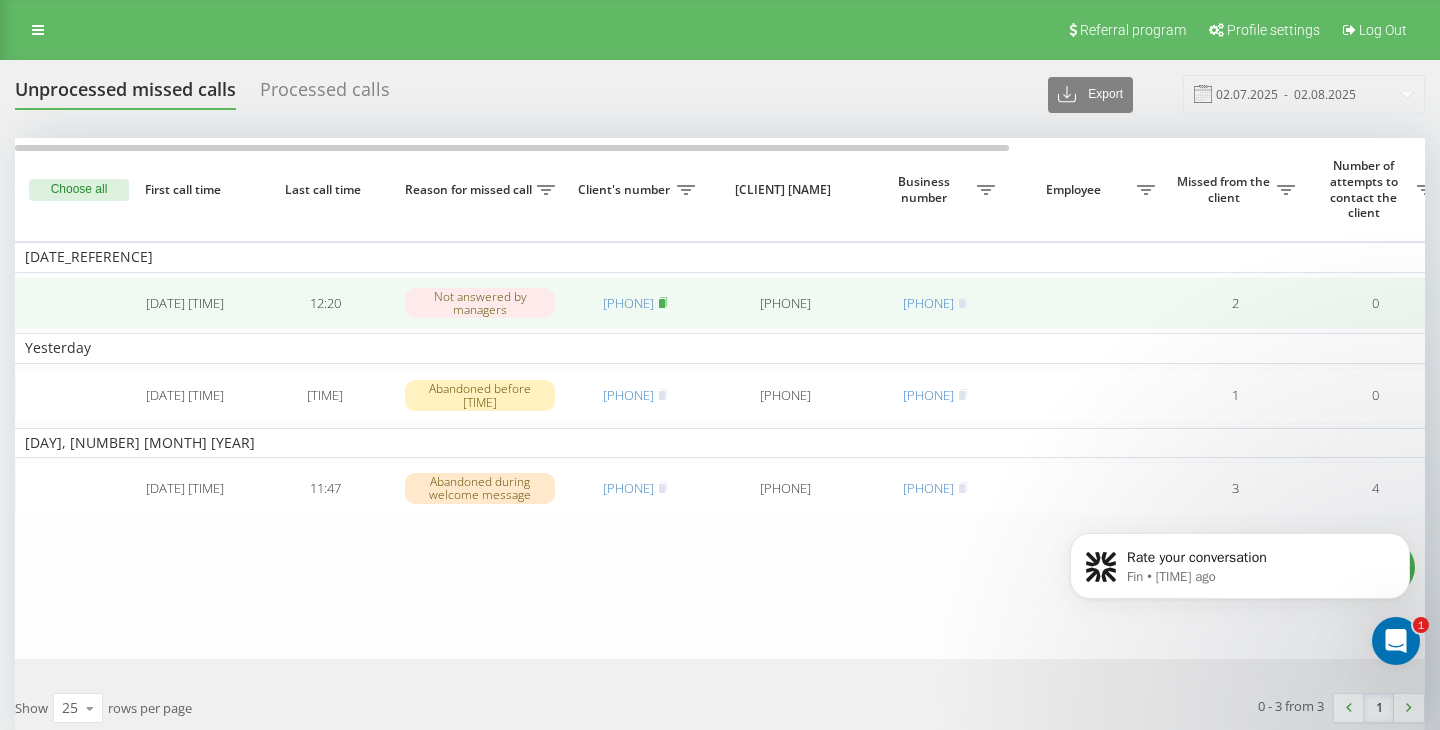 click 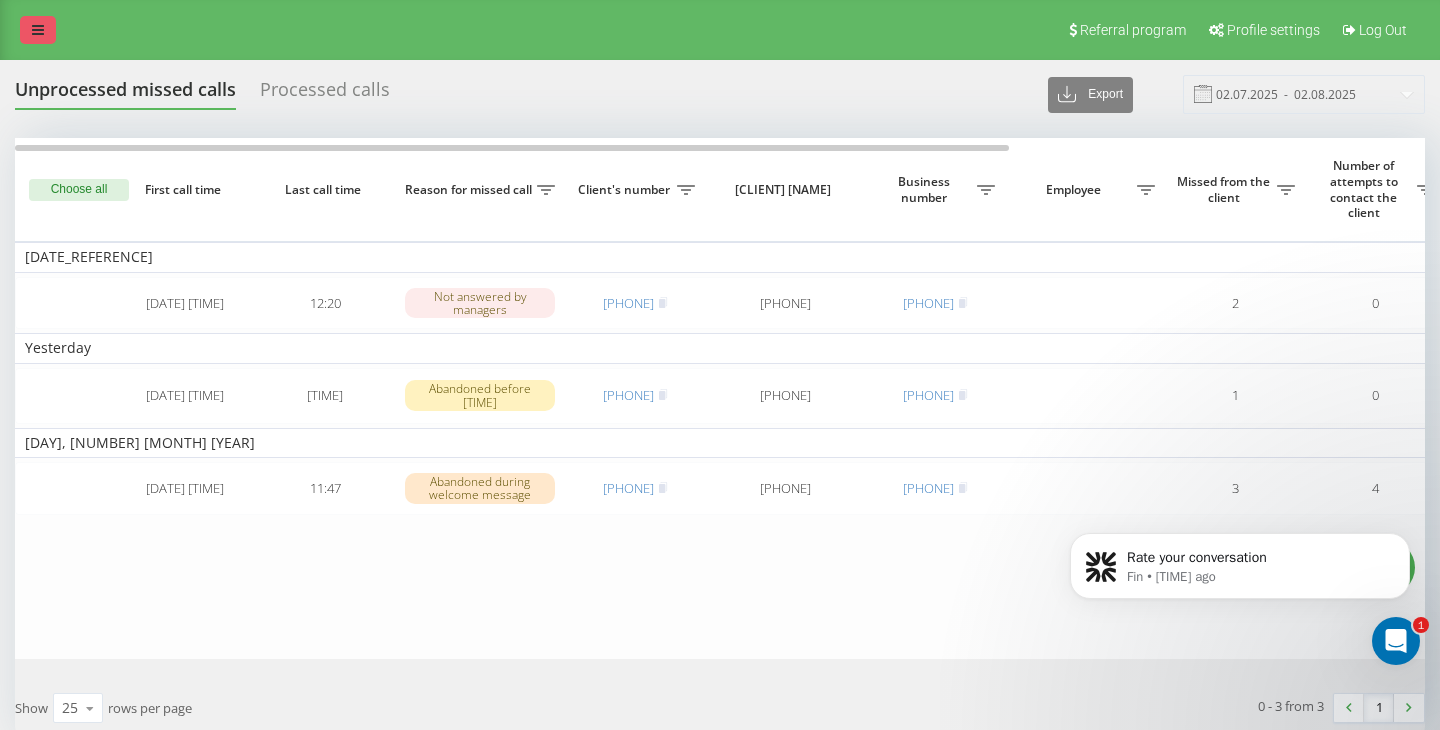 click at bounding box center [38, 30] 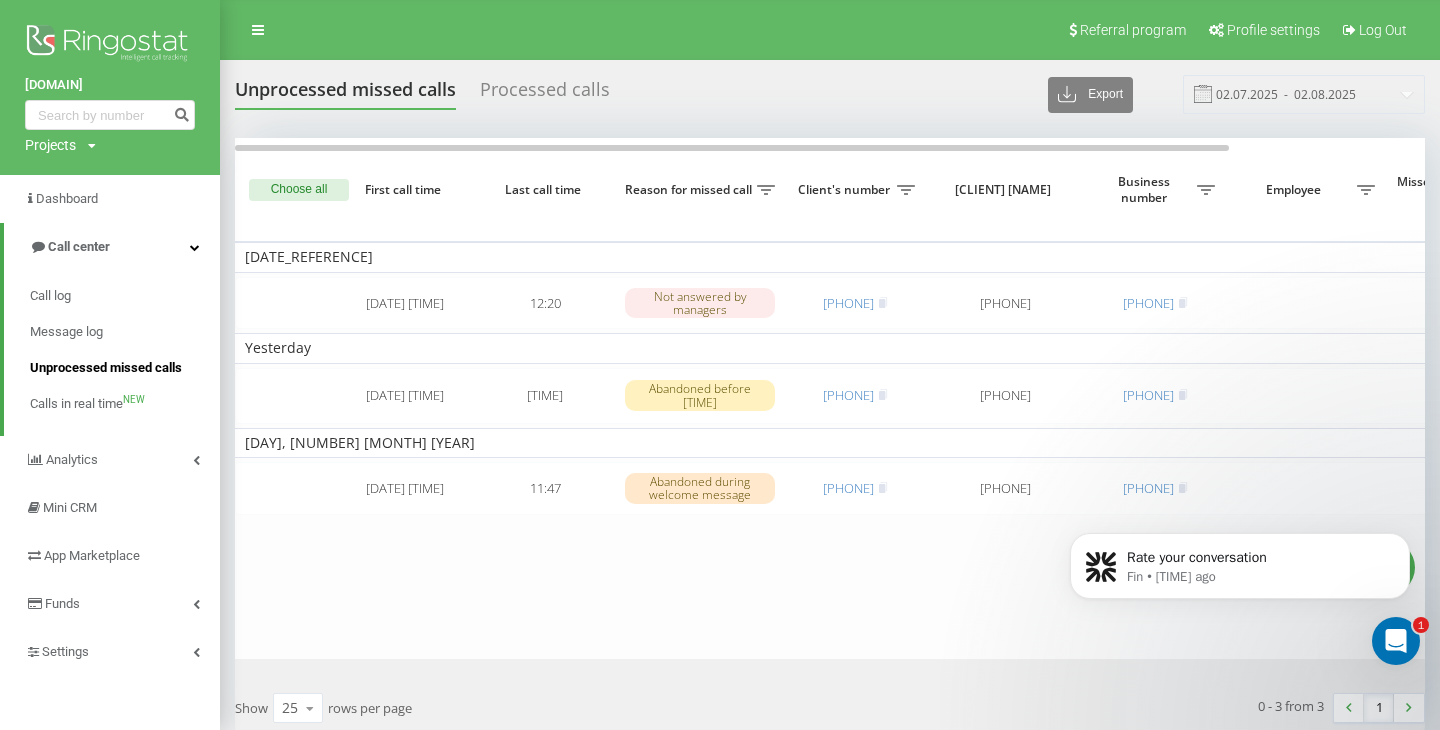 click on "Unprocessed missed calls" at bounding box center (106, 368) 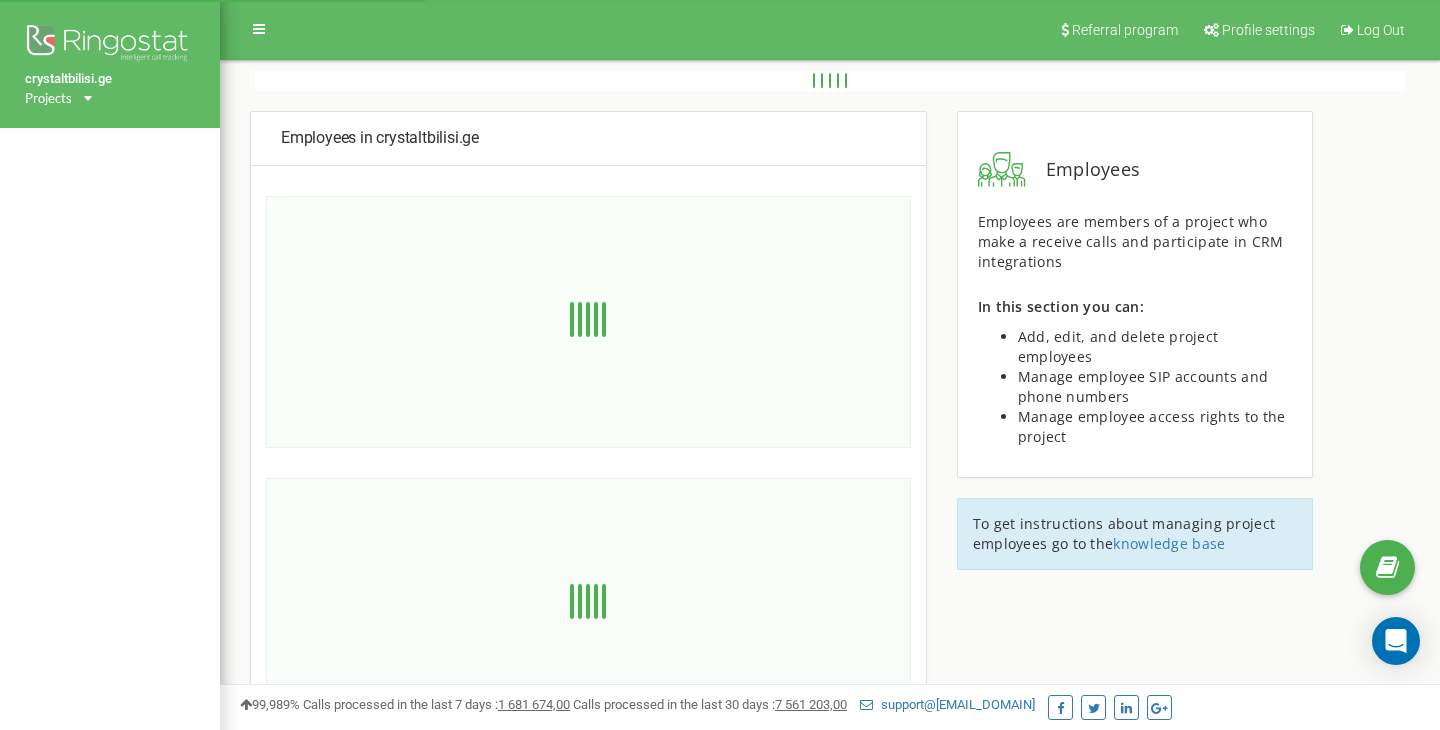 scroll, scrollTop: 99, scrollLeft: 0, axis: vertical 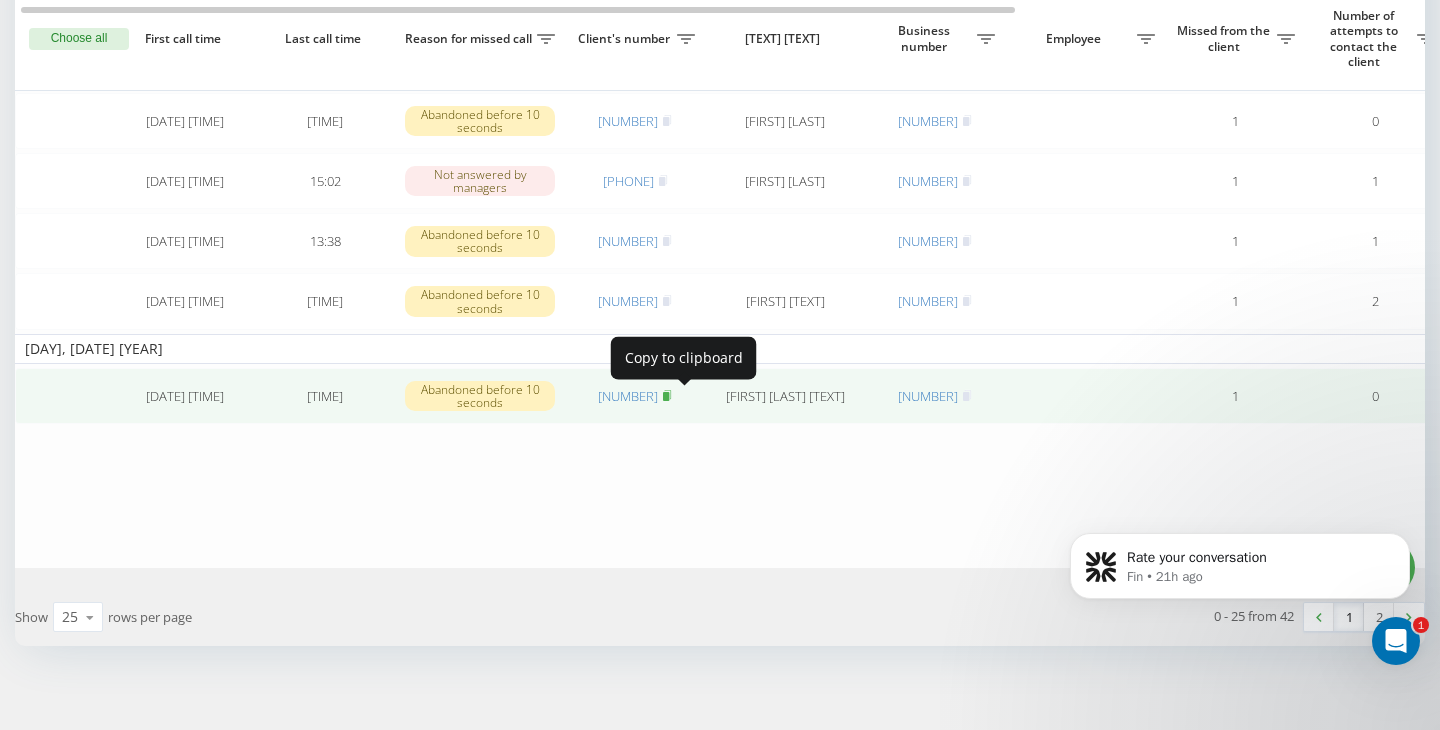 click 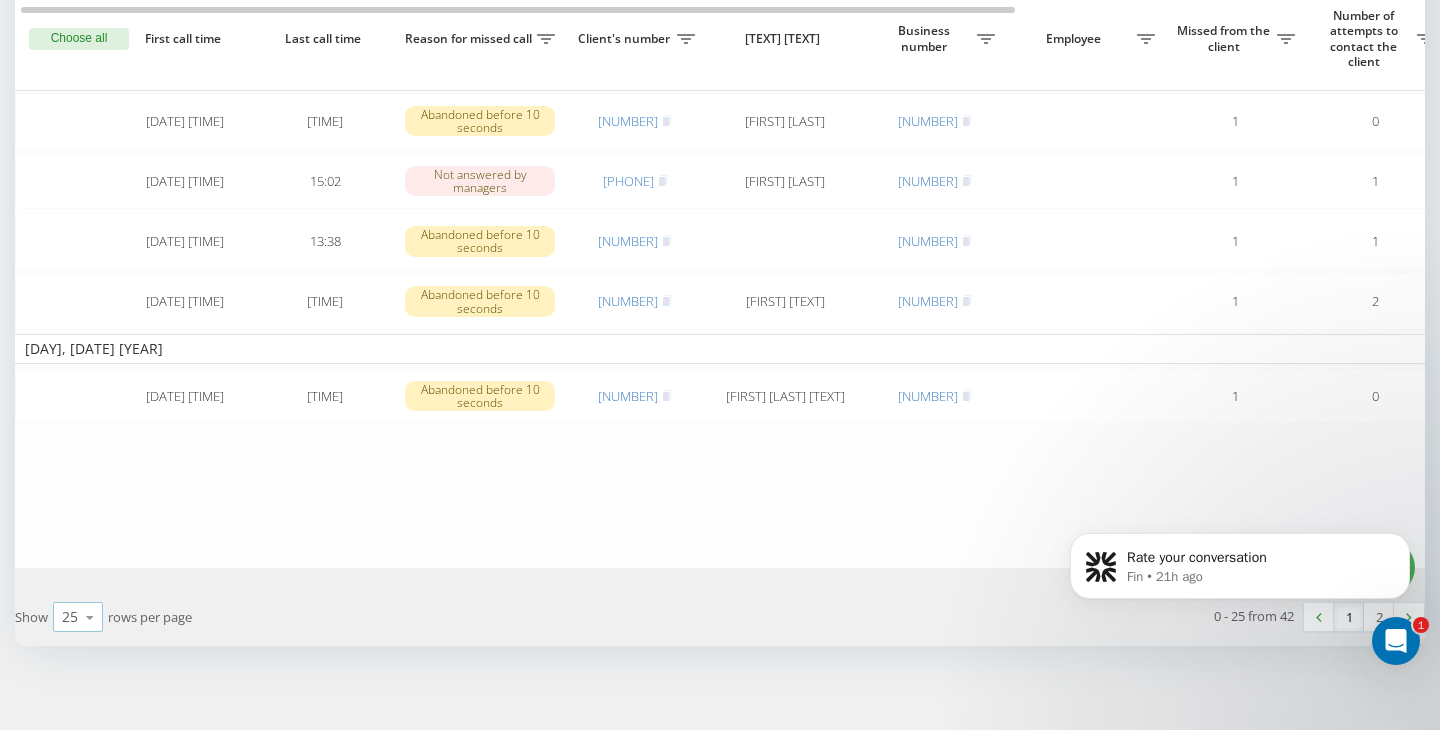 click at bounding box center (90, 617) 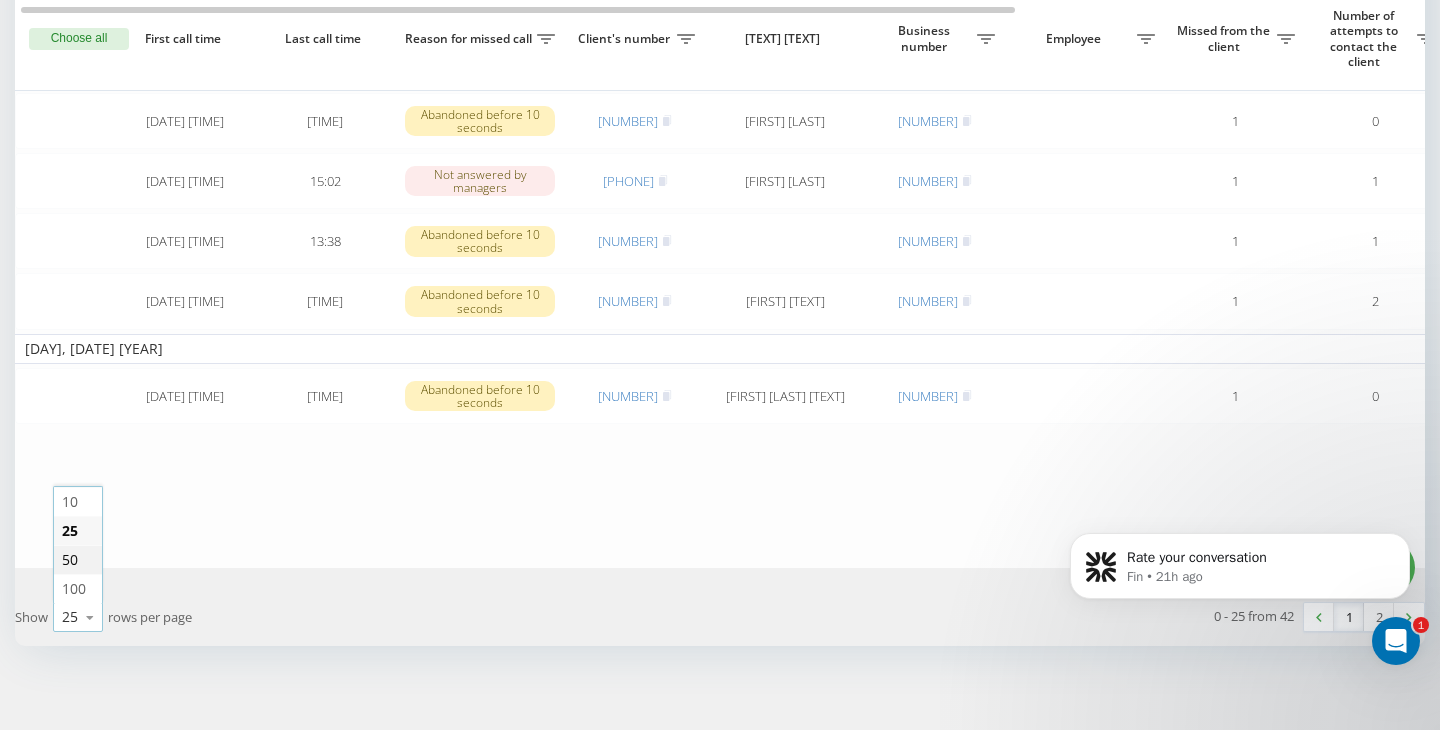click on "50" at bounding box center [78, 559] 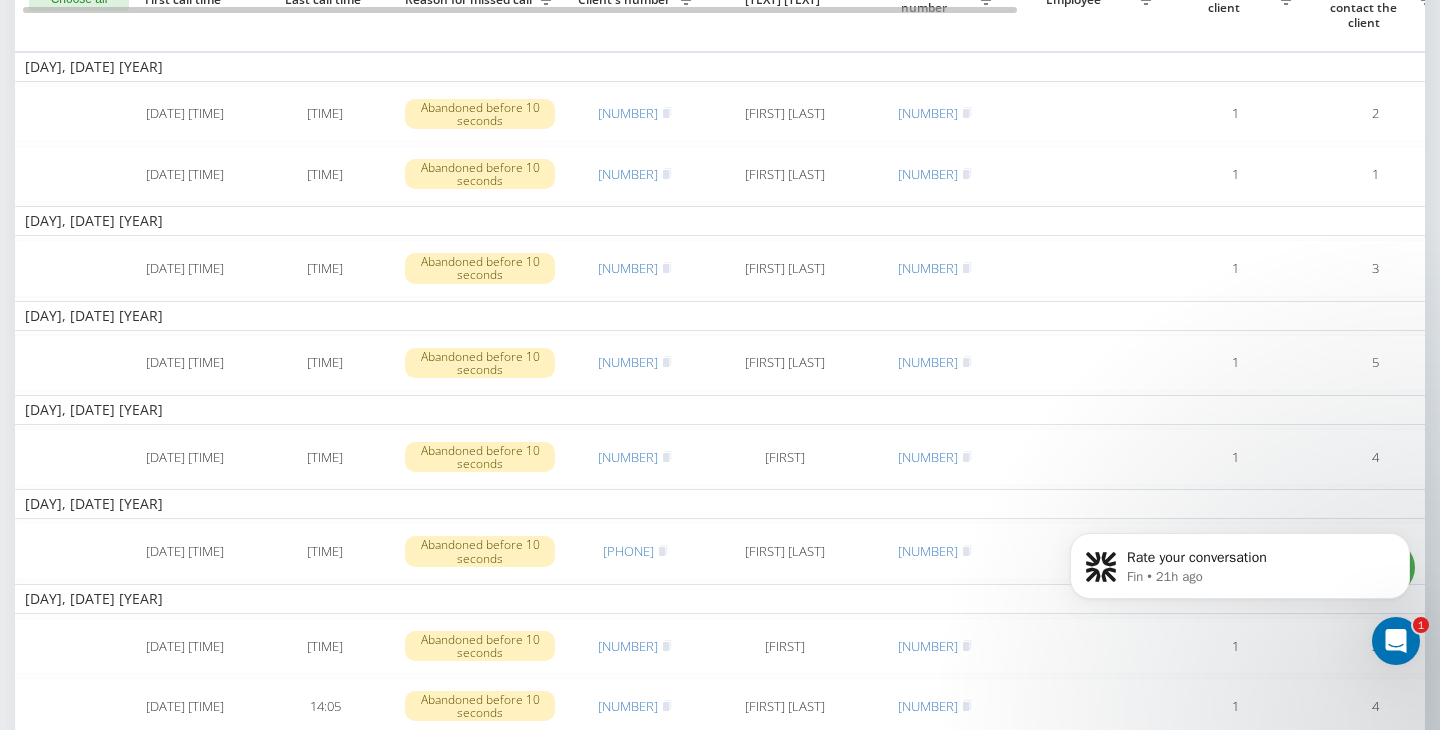 scroll, scrollTop: 1998, scrollLeft: 0, axis: vertical 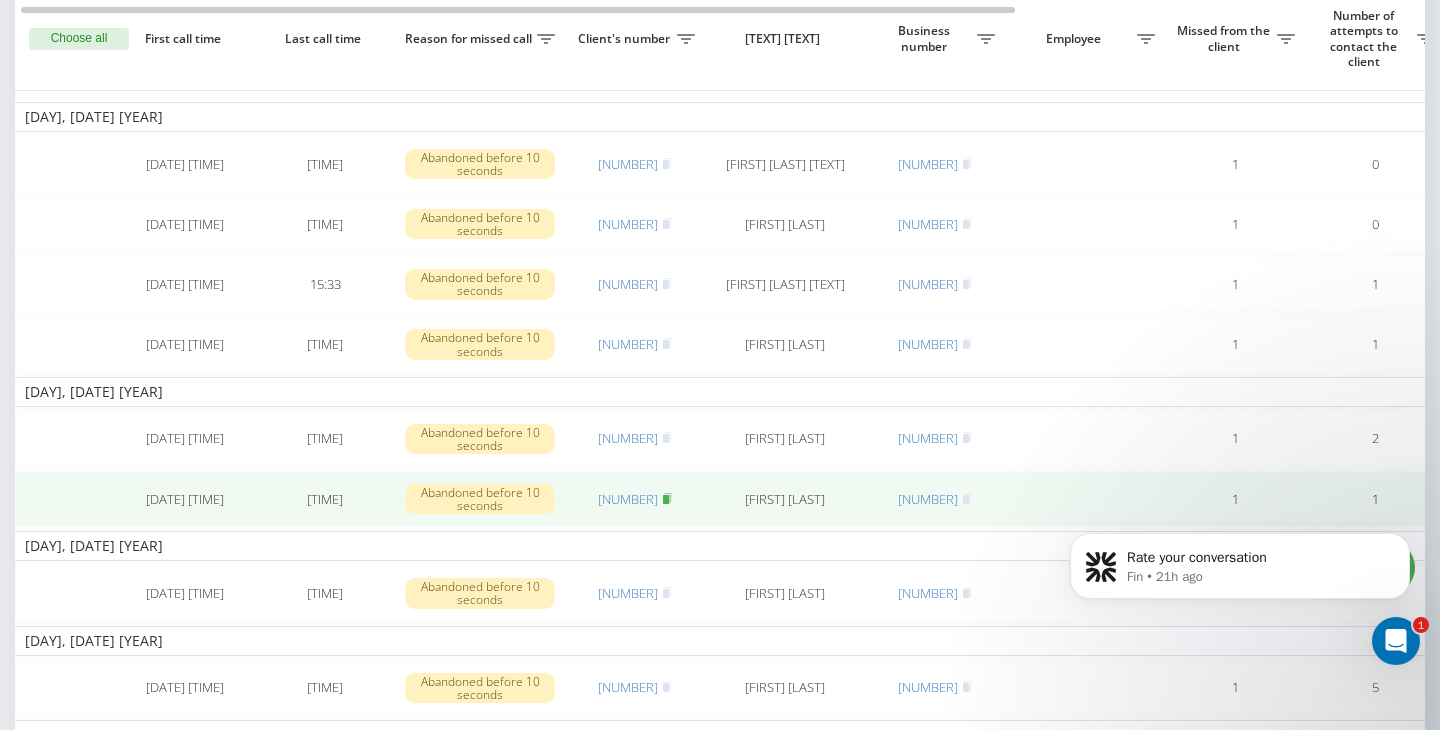 click 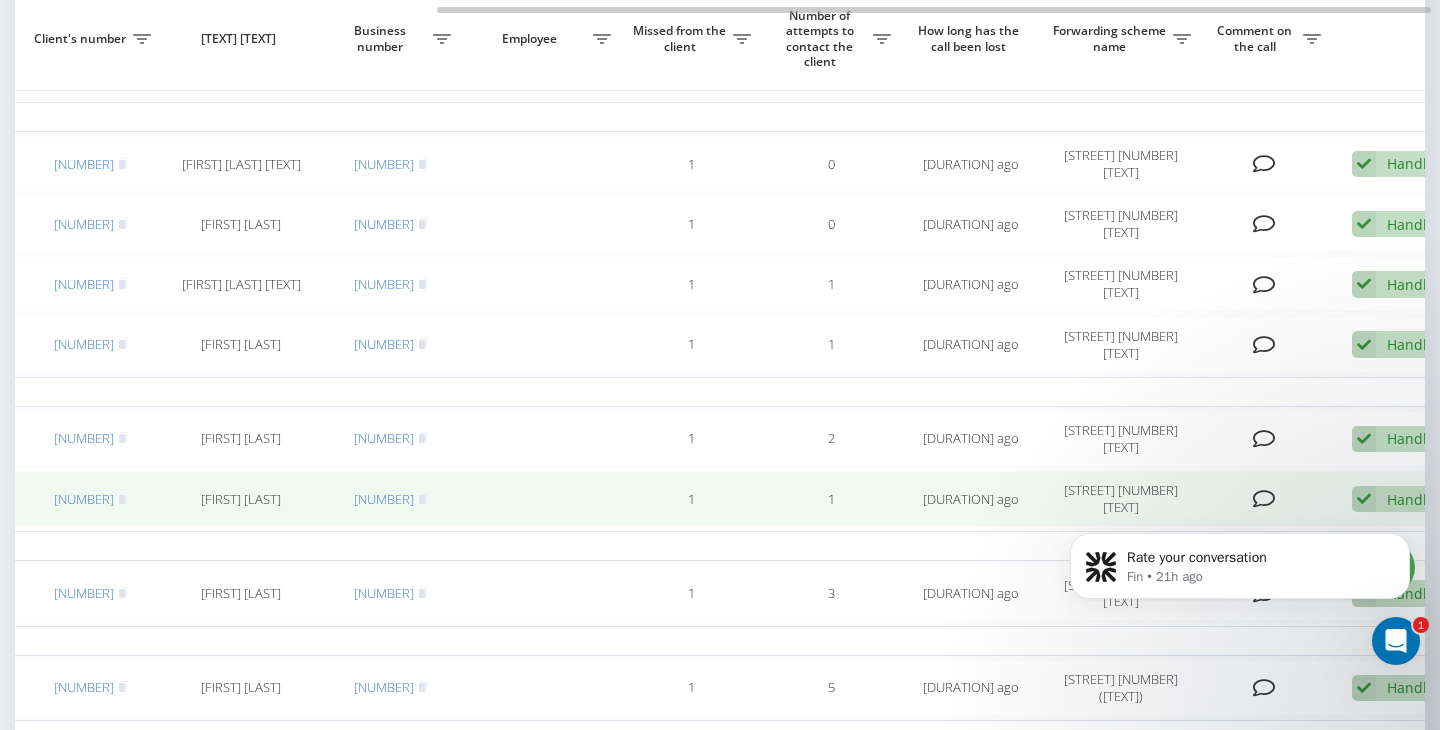 scroll, scrollTop: 0, scrollLeft: 590, axis: horizontal 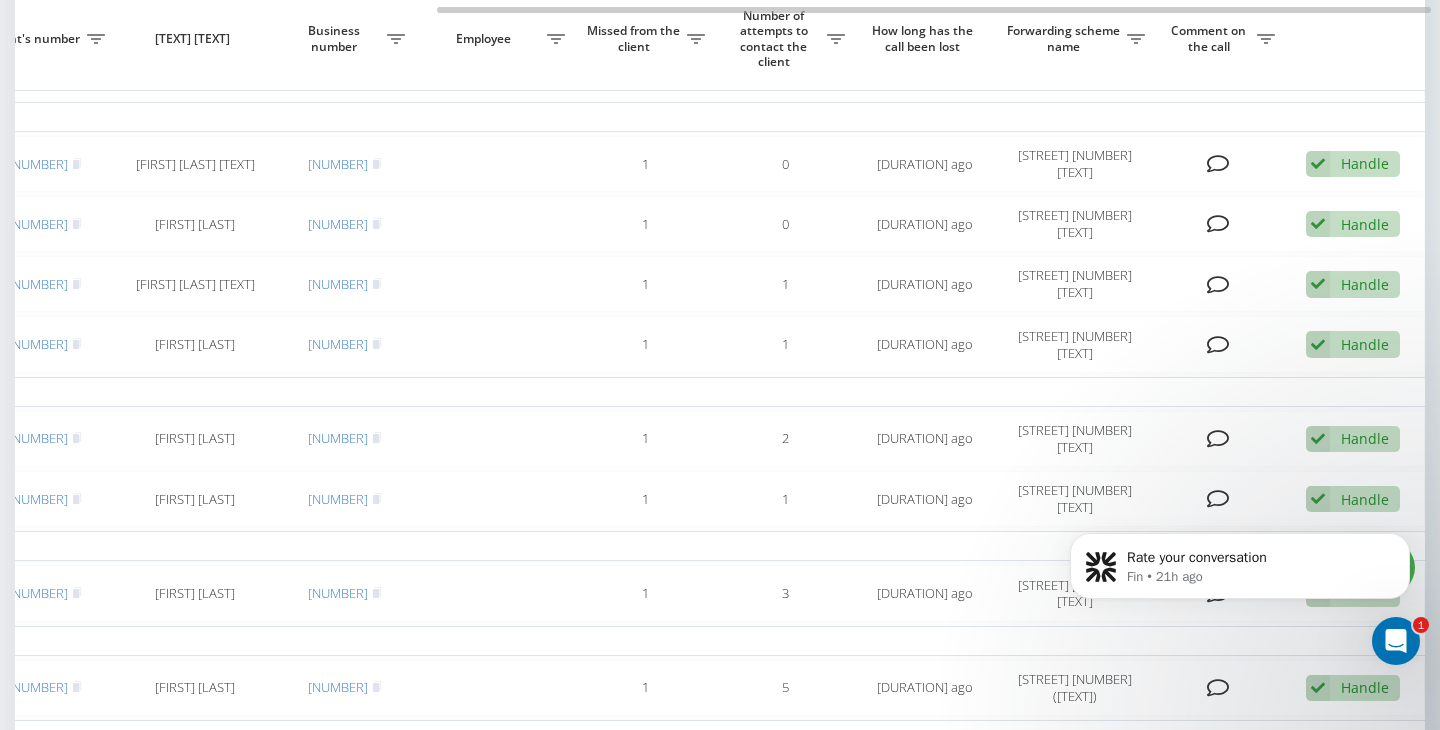 click on "Rate your conversation Fin • 21h ago" at bounding box center (1240, 583) 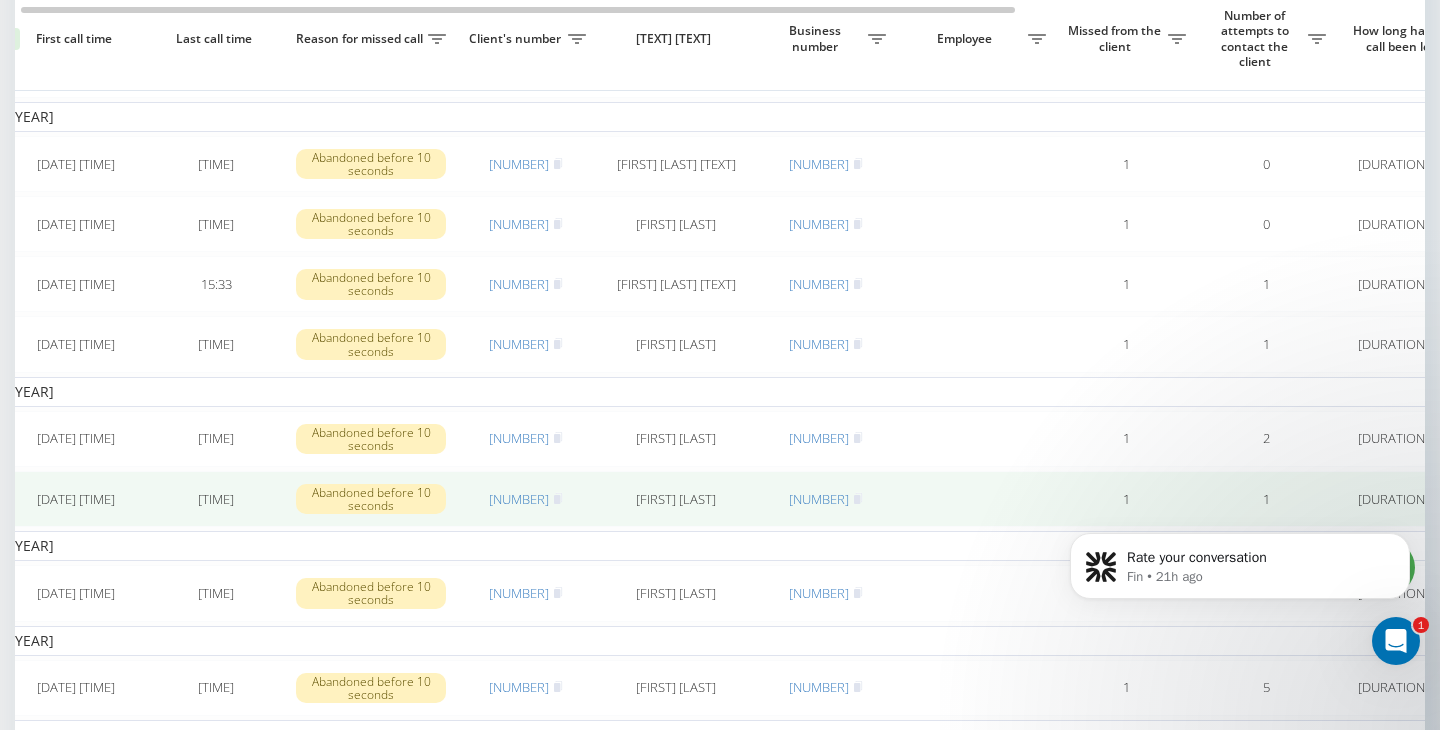 scroll, scrollTop: 0, scrollLeft: 0, axis: both 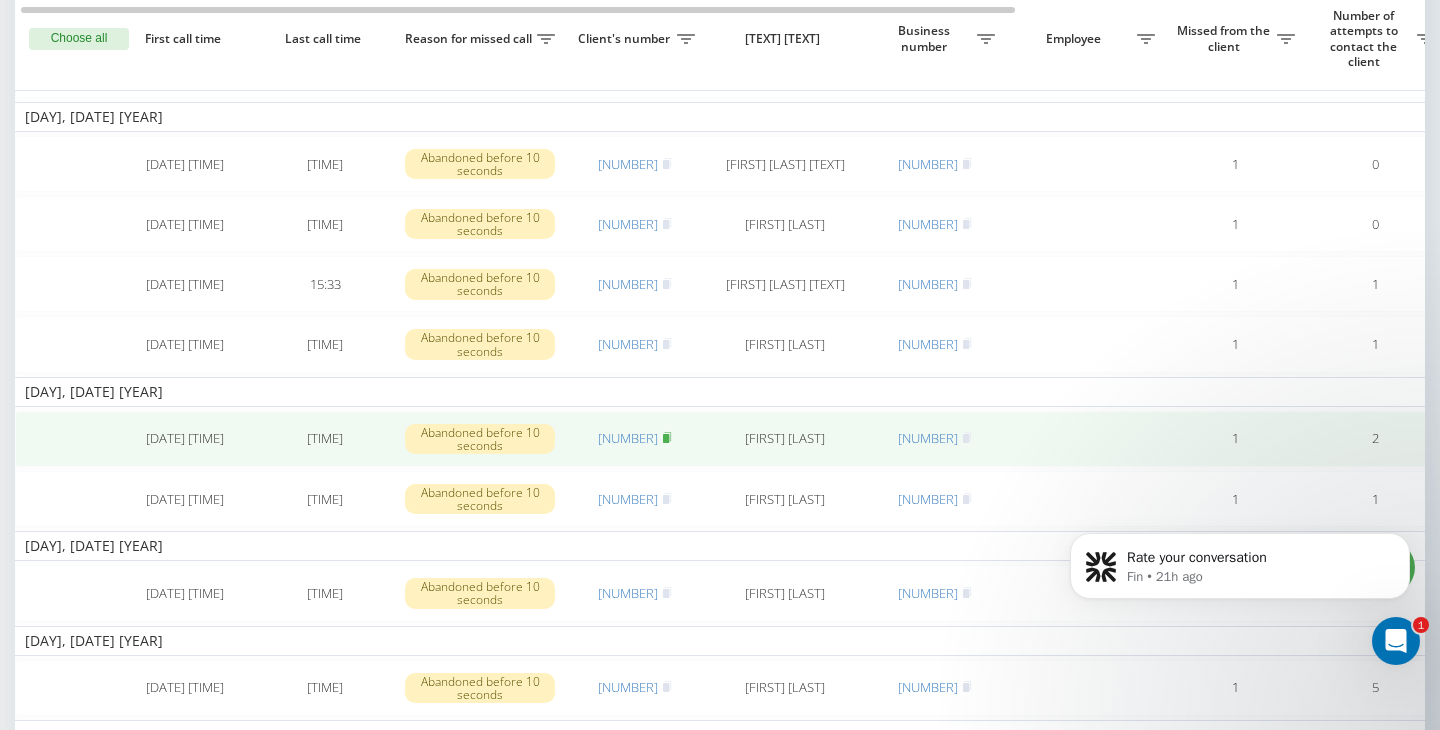 click 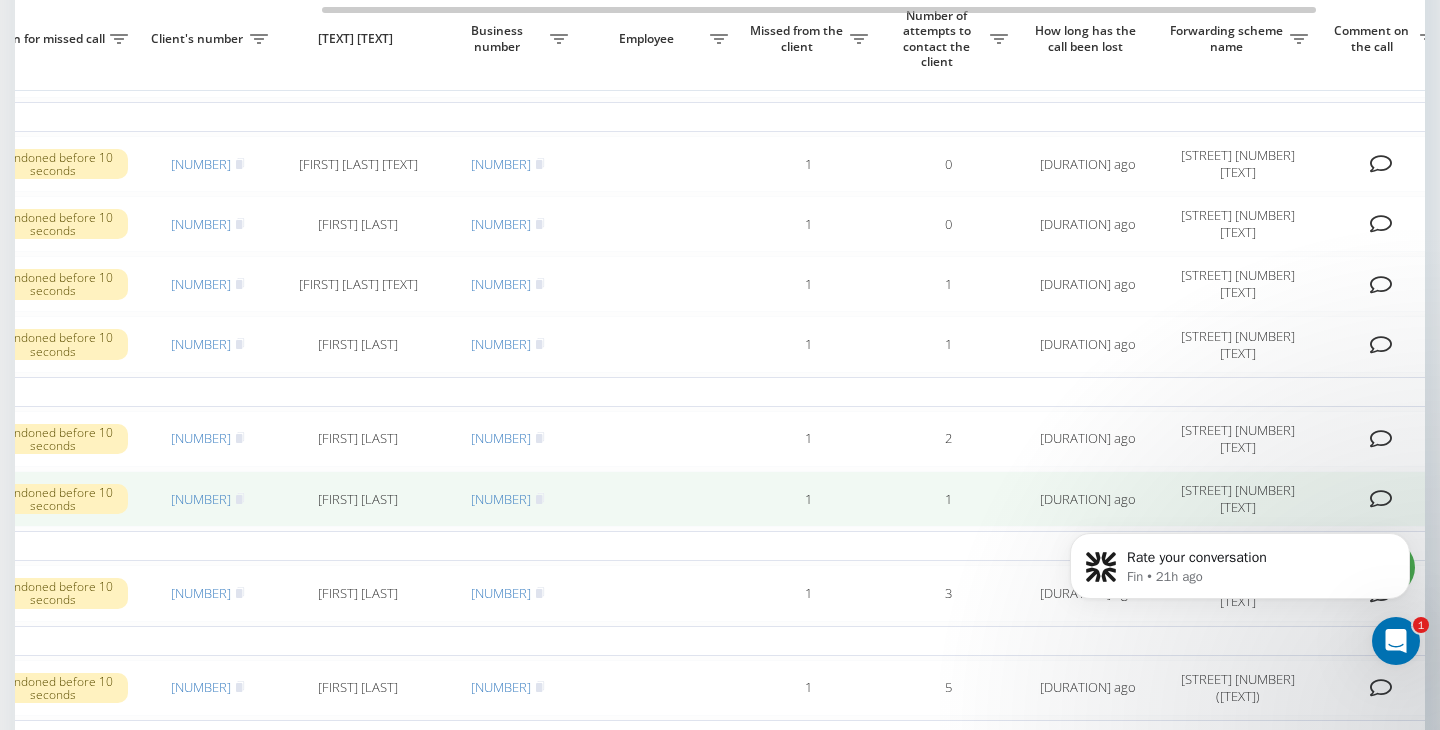 scroll, scrollTop: 0, scrollLeft: 429, axis: horizontal 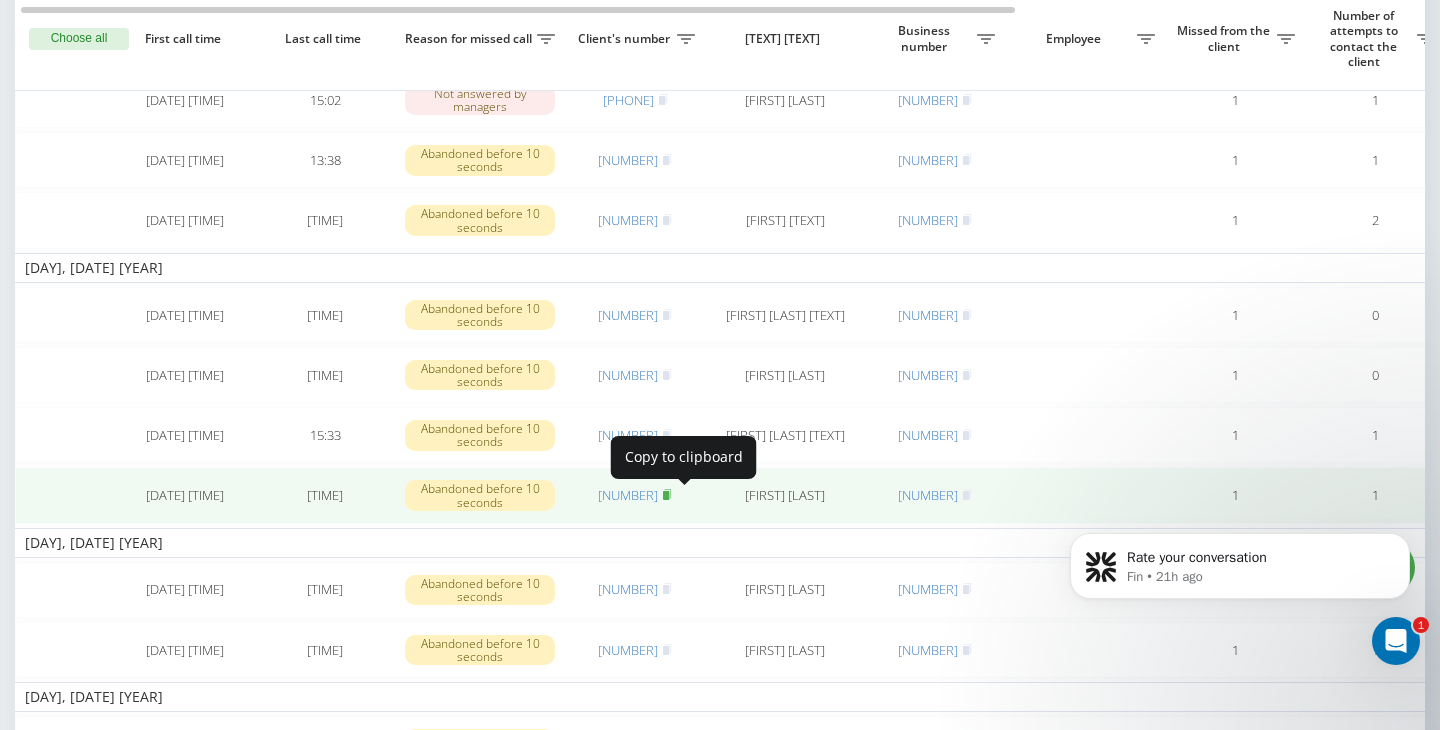 click 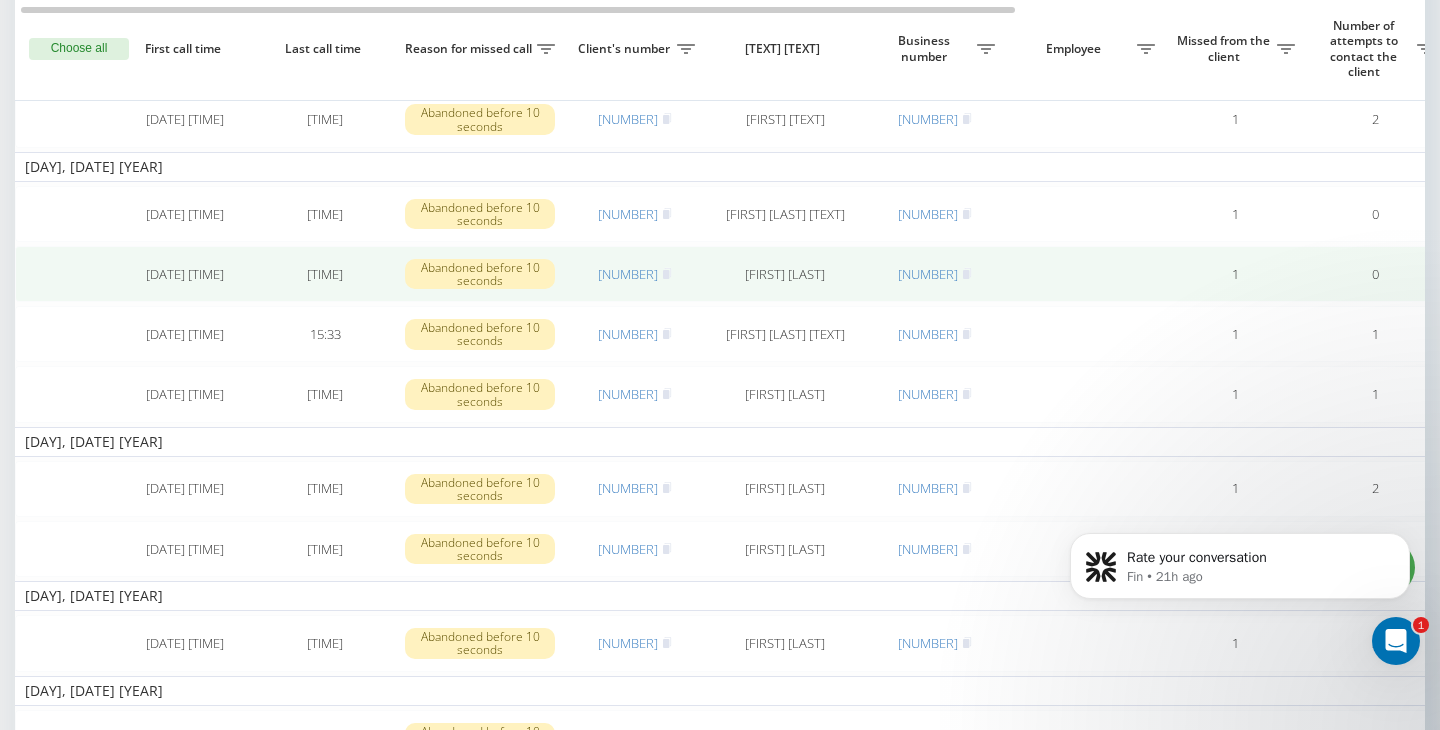 scroll, scrollTop: 1698, scrollLeft: 0, axis: vertical 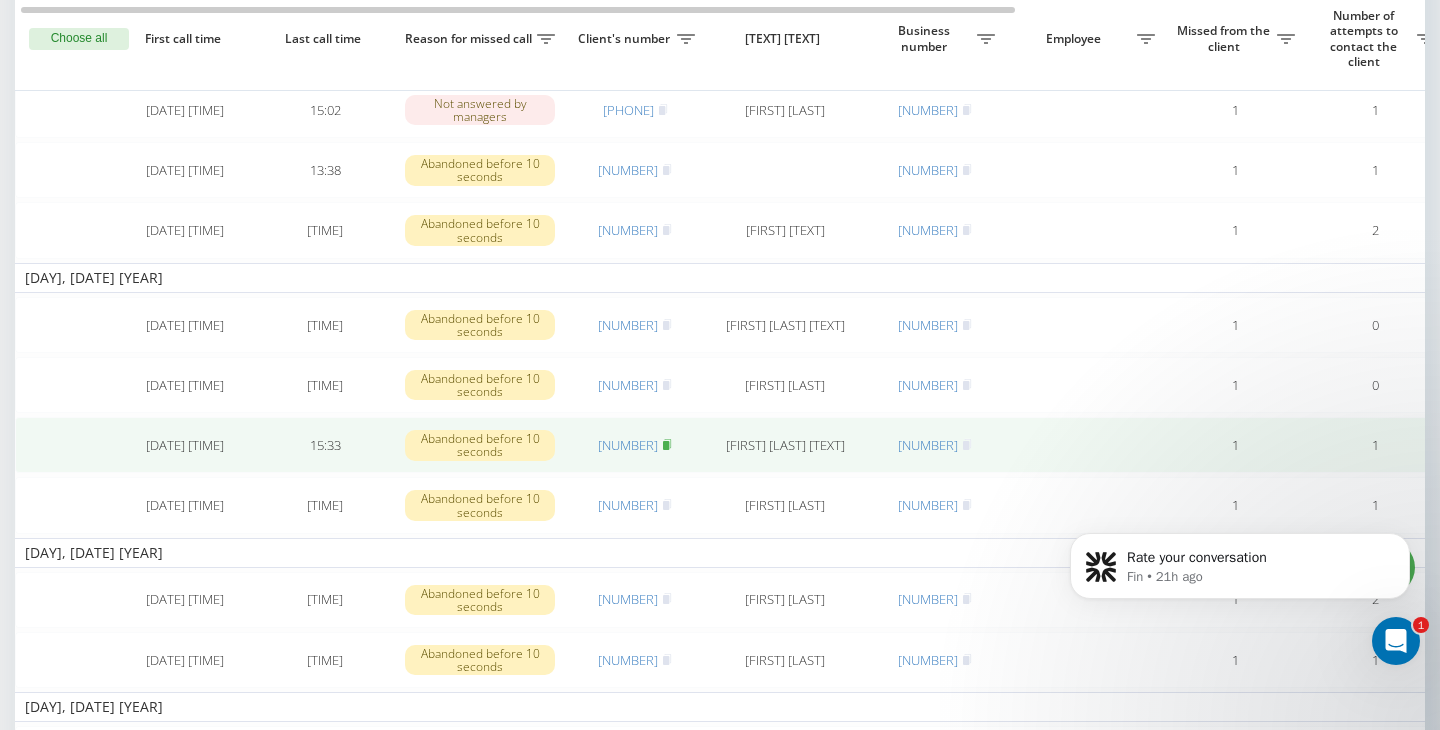 click 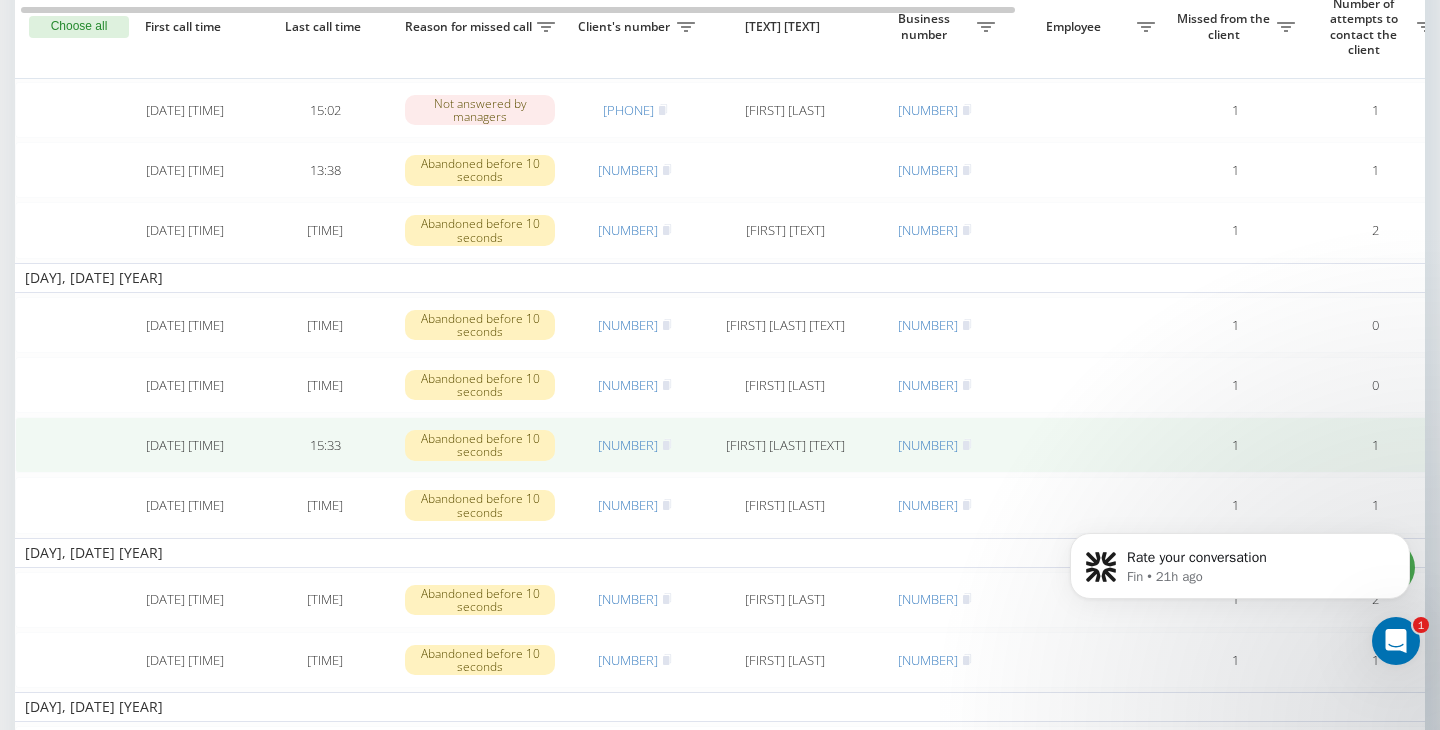 scroll, scrollTop: 1508, scrollLeft: 0, axis: vertical 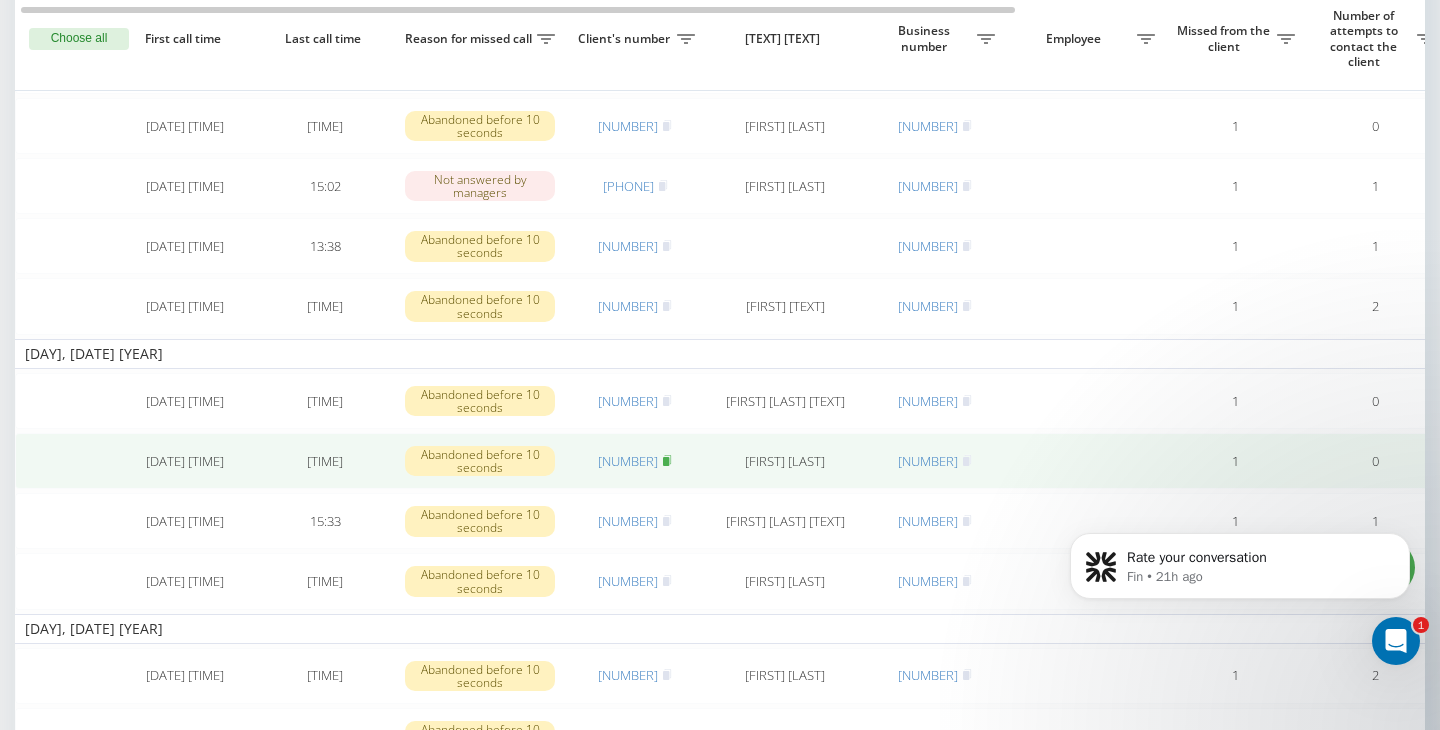 click 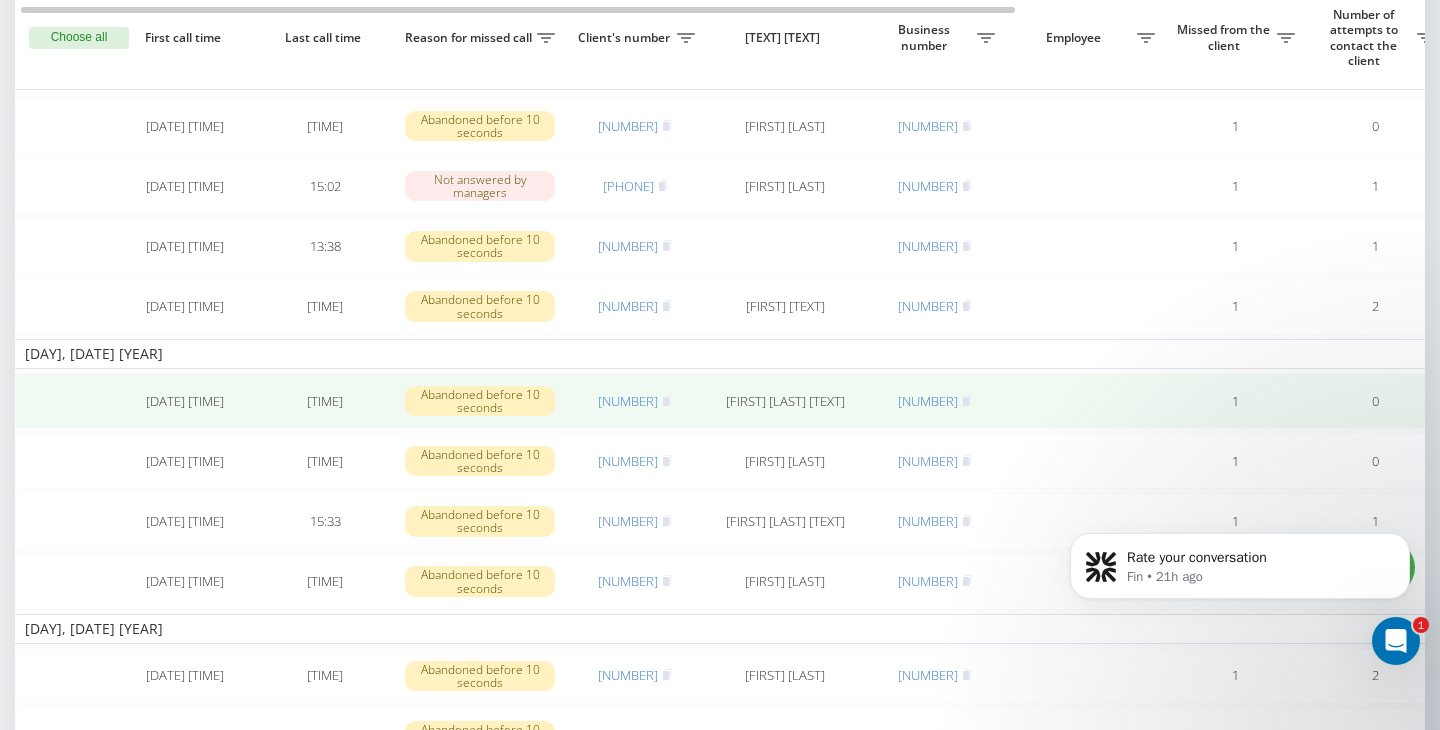 scroll, scrollTop: 1418, scrollLeft: 0, axis: vertical 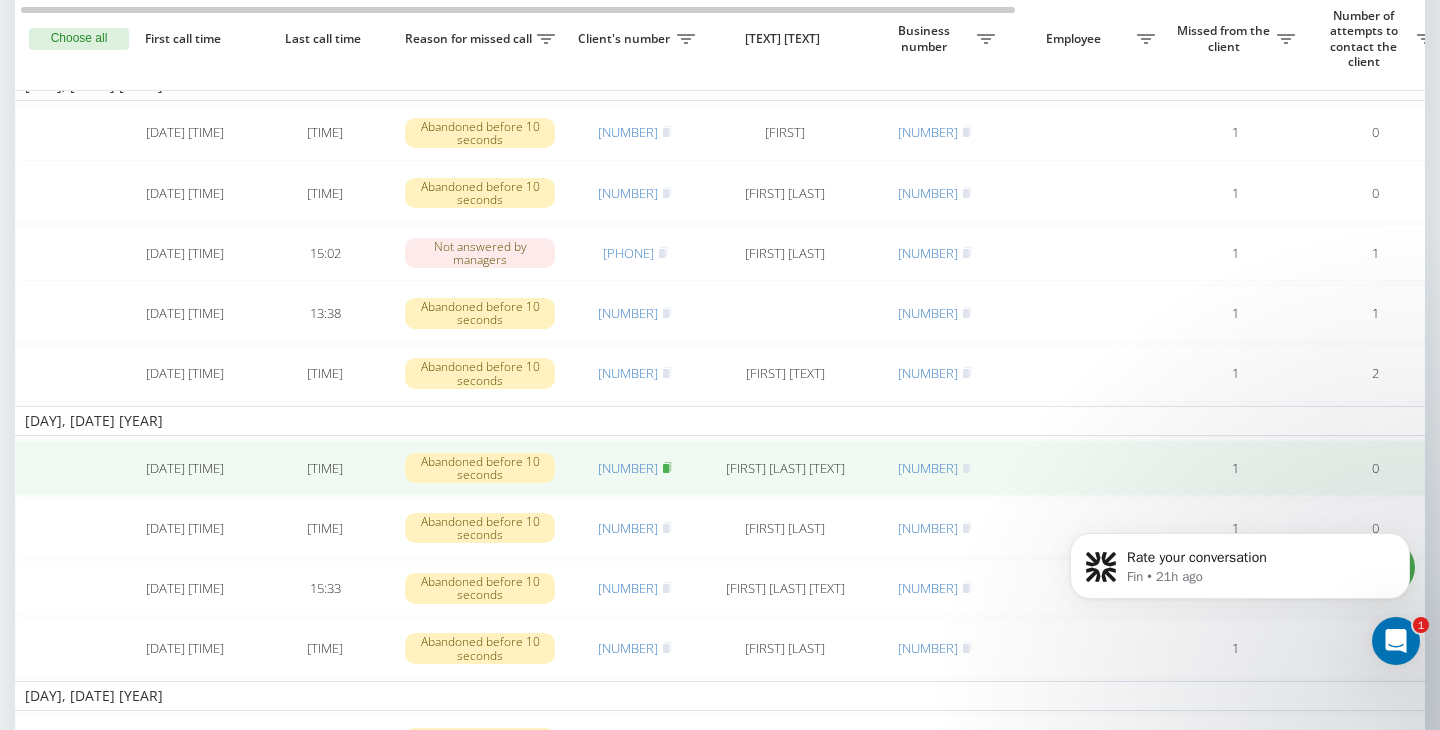 click 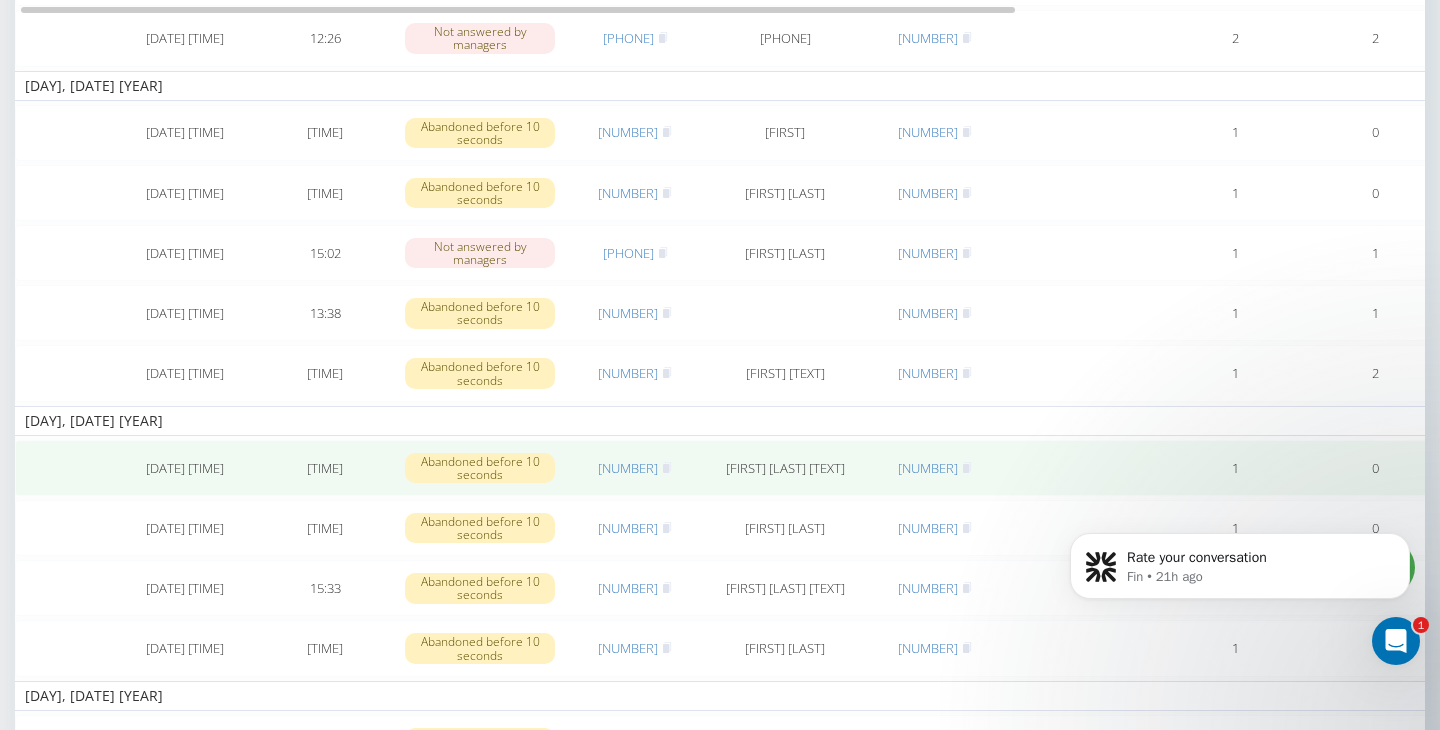 scroll, scrollTop: 1283, scrollLeft: 0, axis: vertical 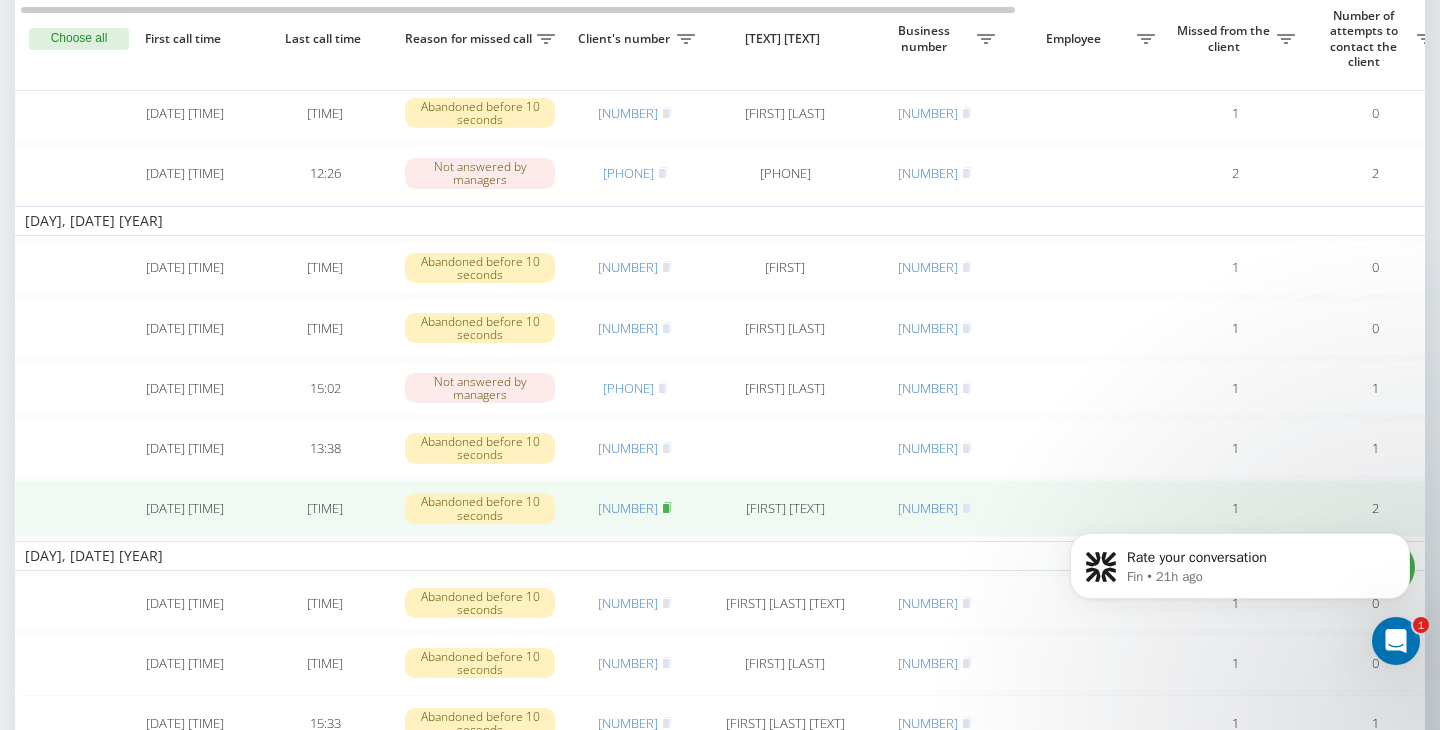 click 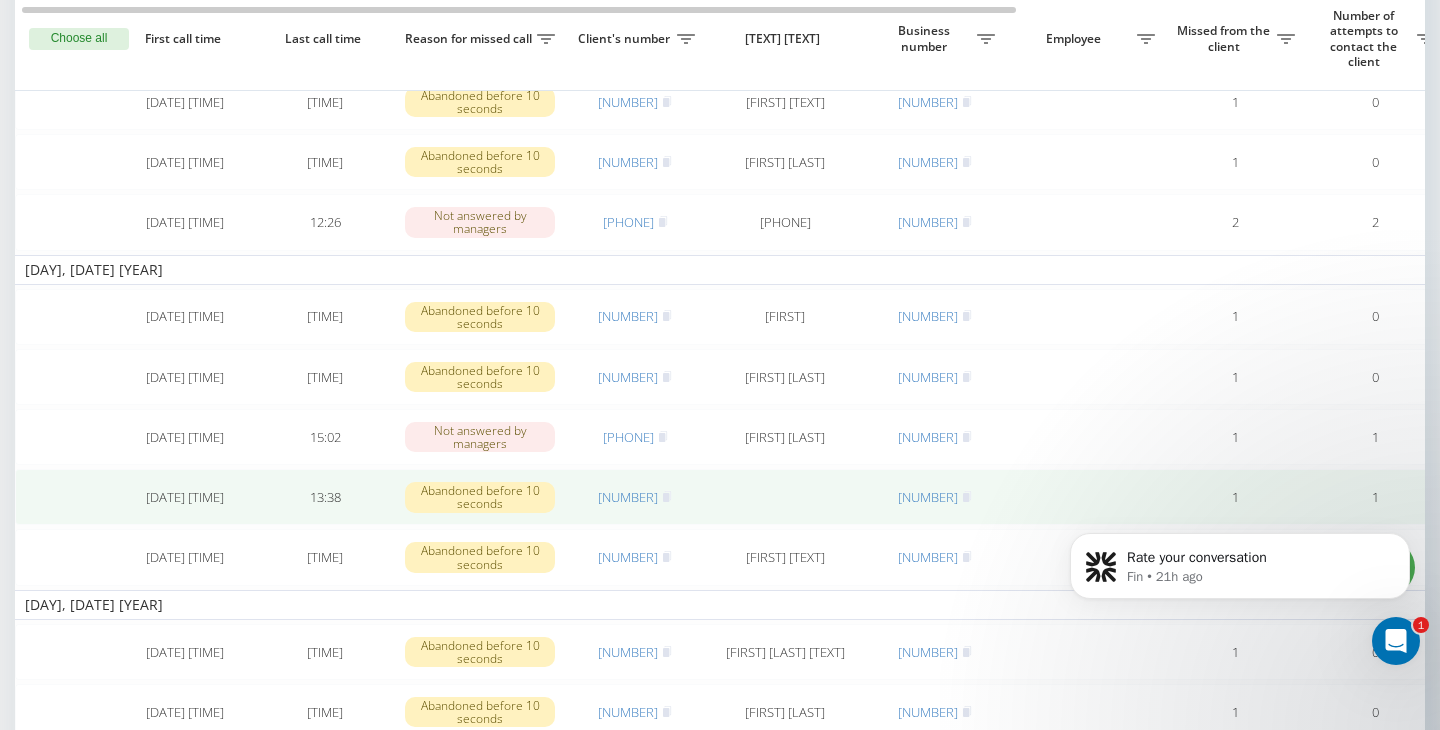 scroll, scrollTop: 1192, scrollLeft: 0, axis: vertical 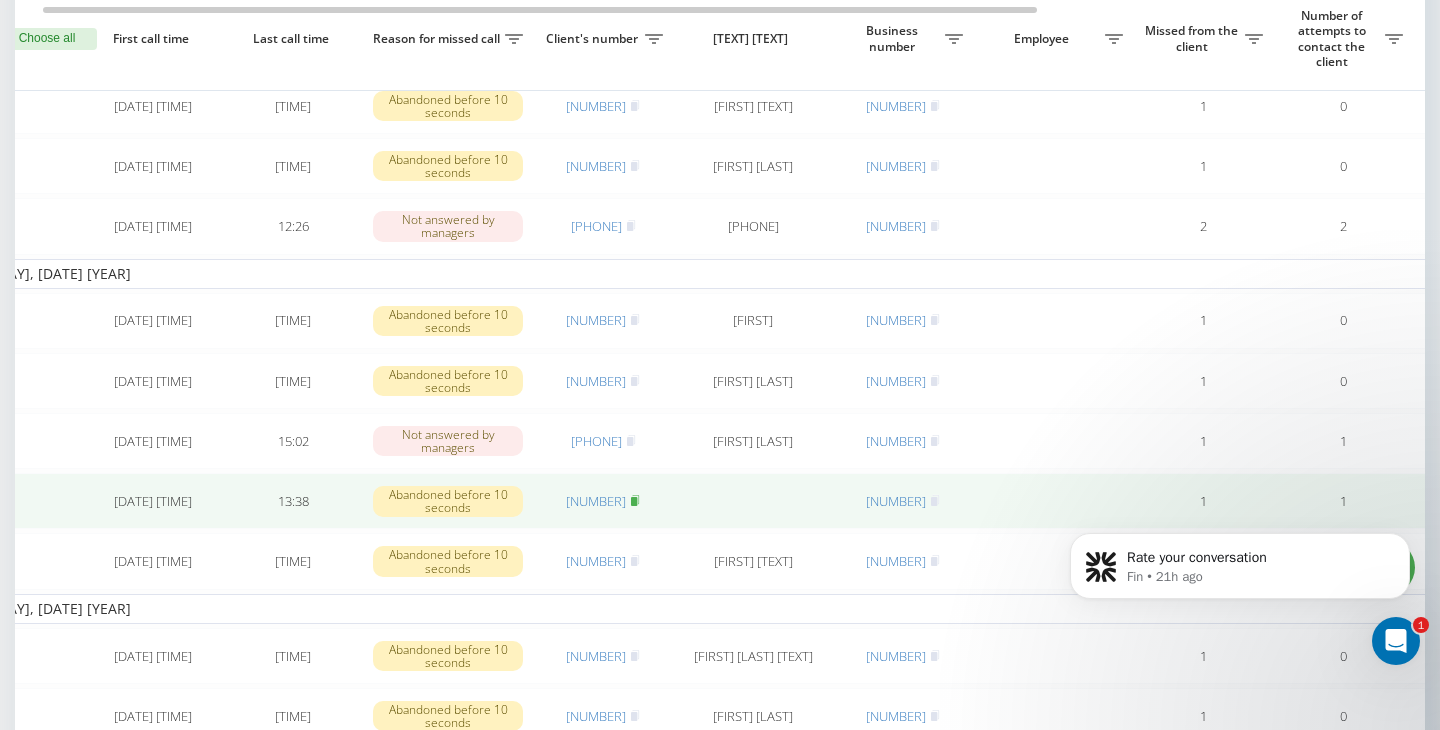 click 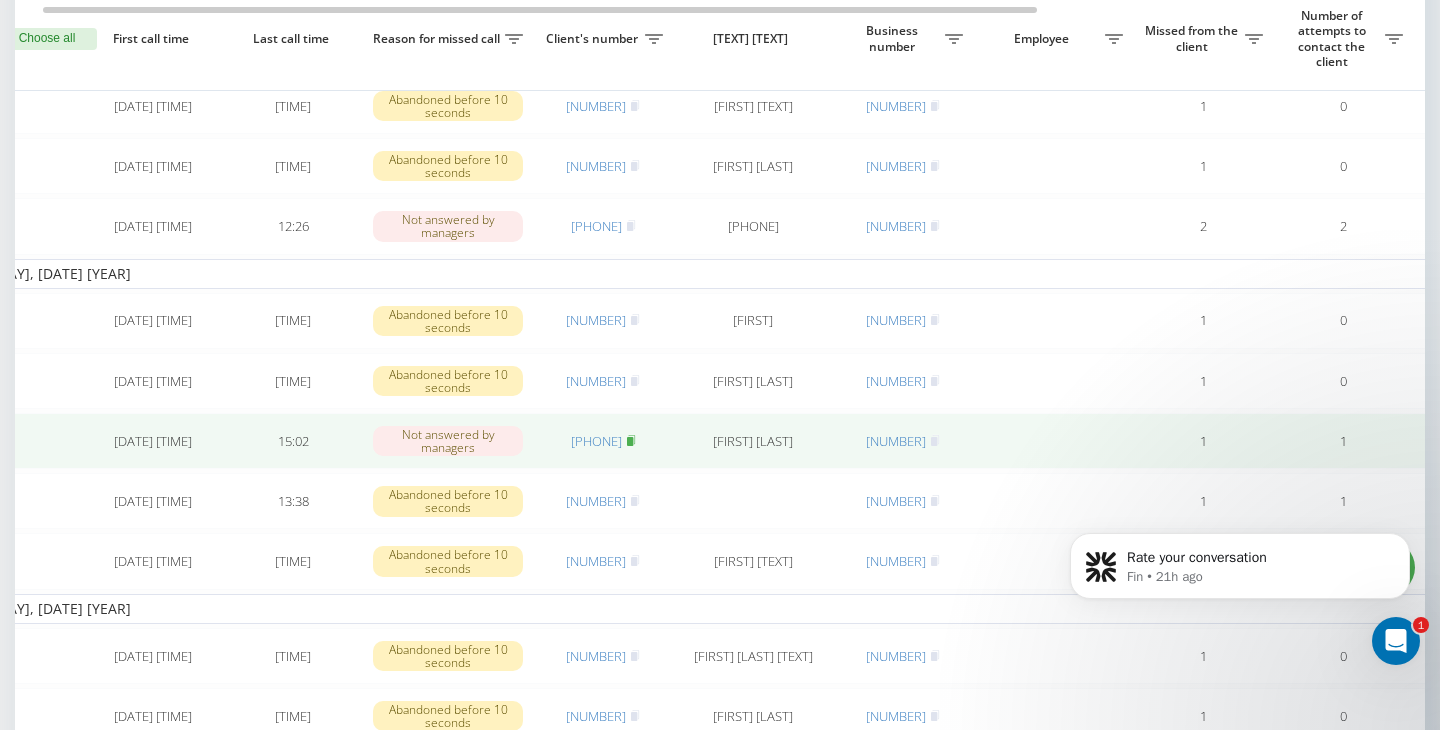 click 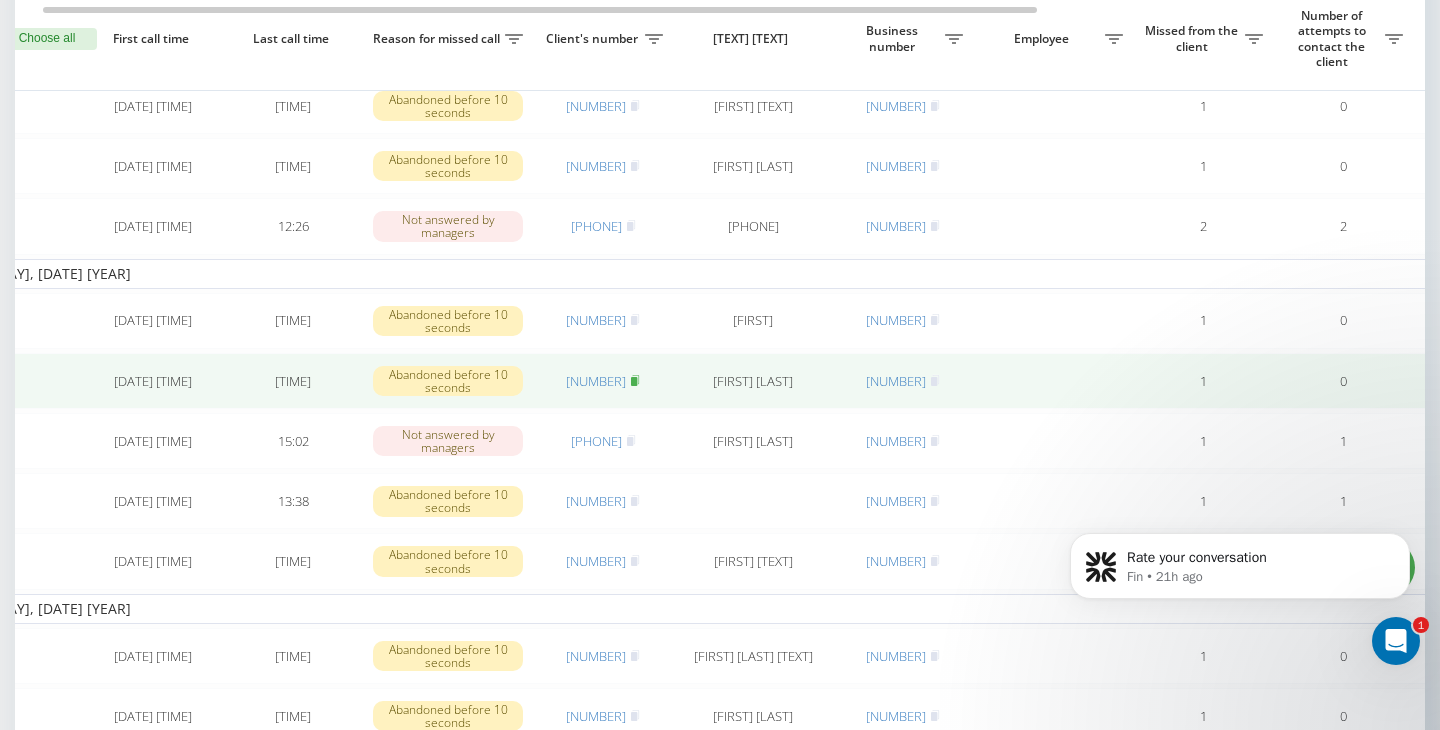 click 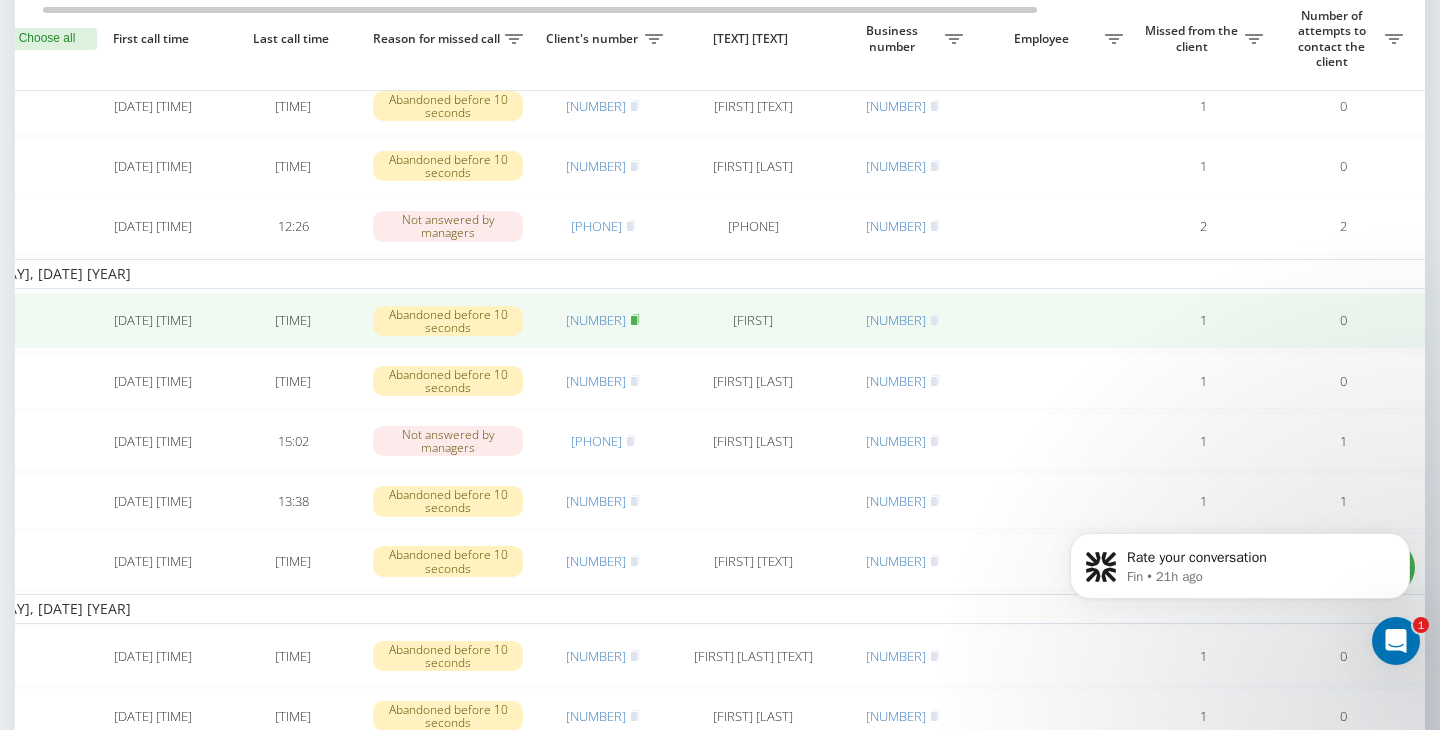 click 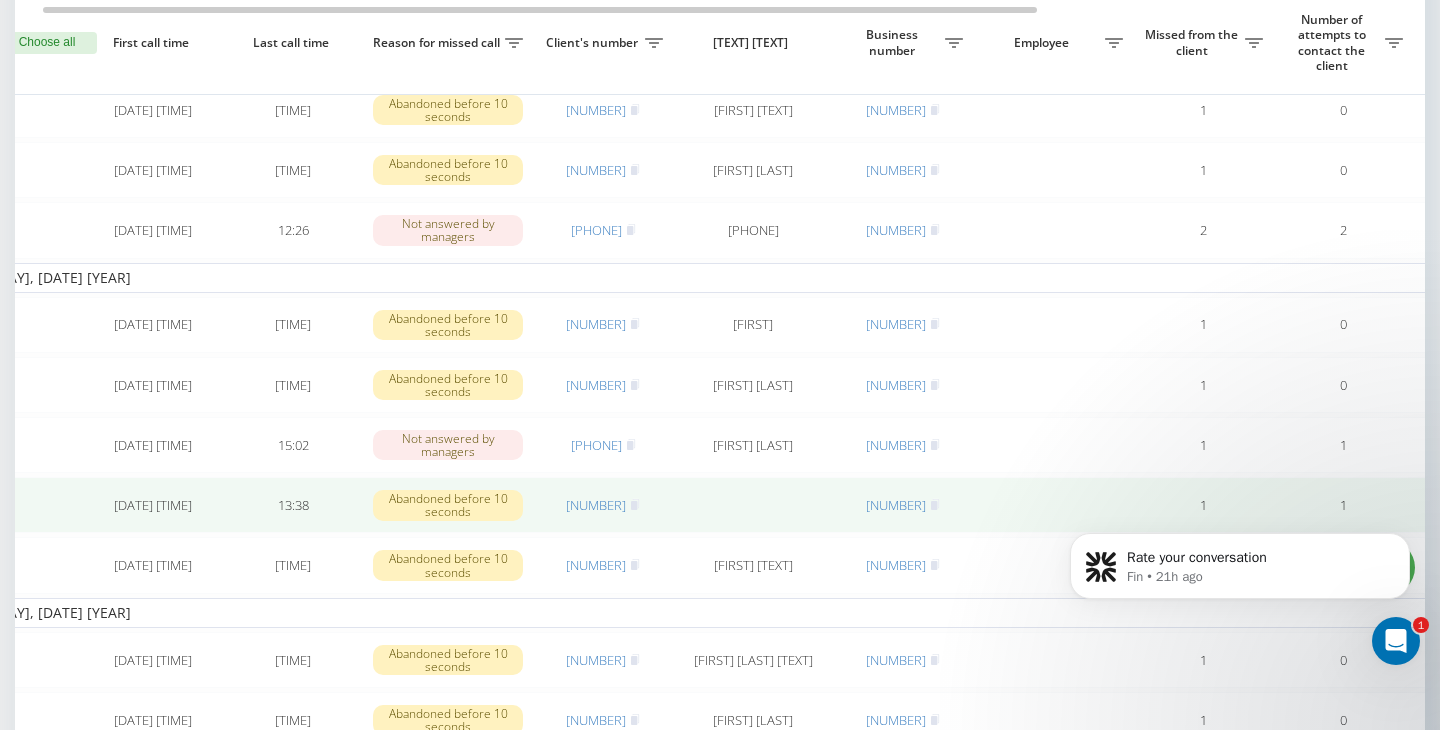 scroll, scrollTop: 1113, scrollLeft: 0, axis: vertical 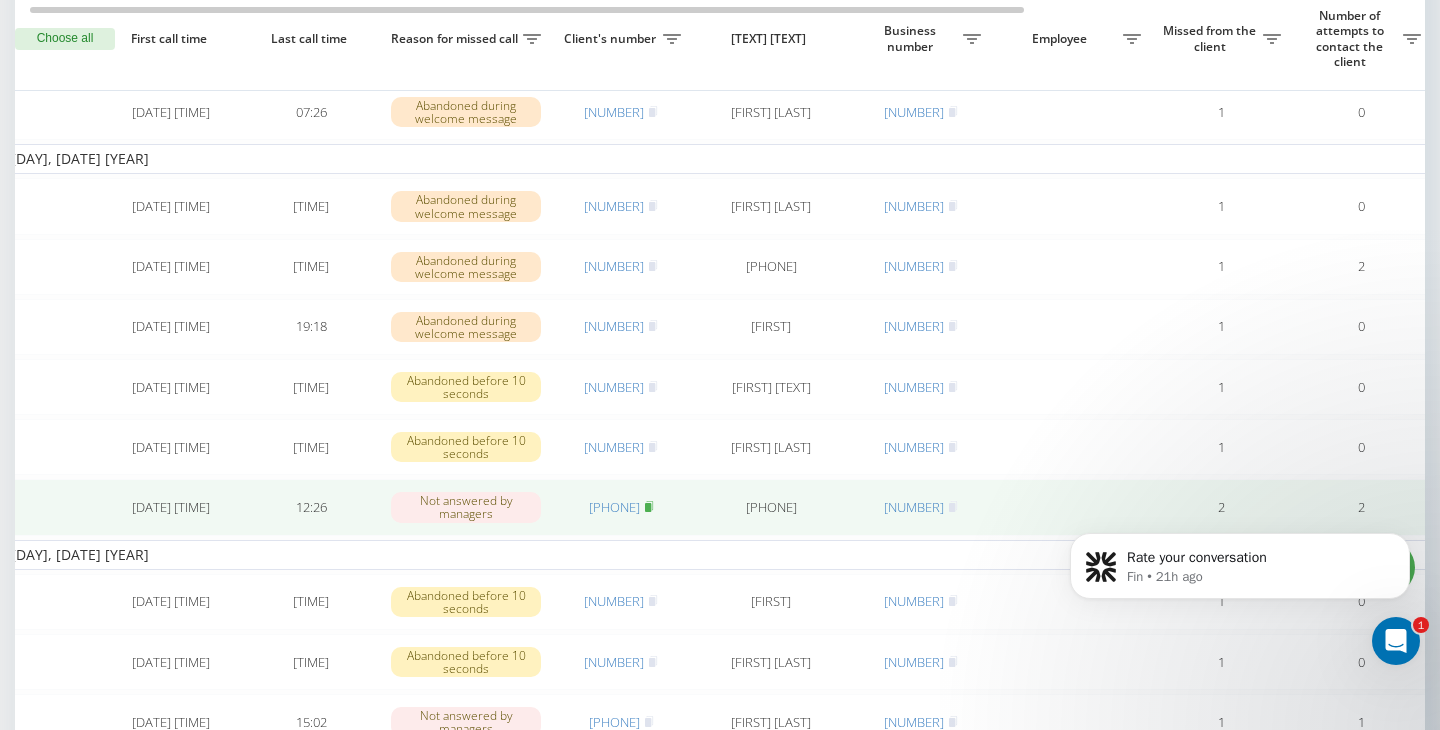 click 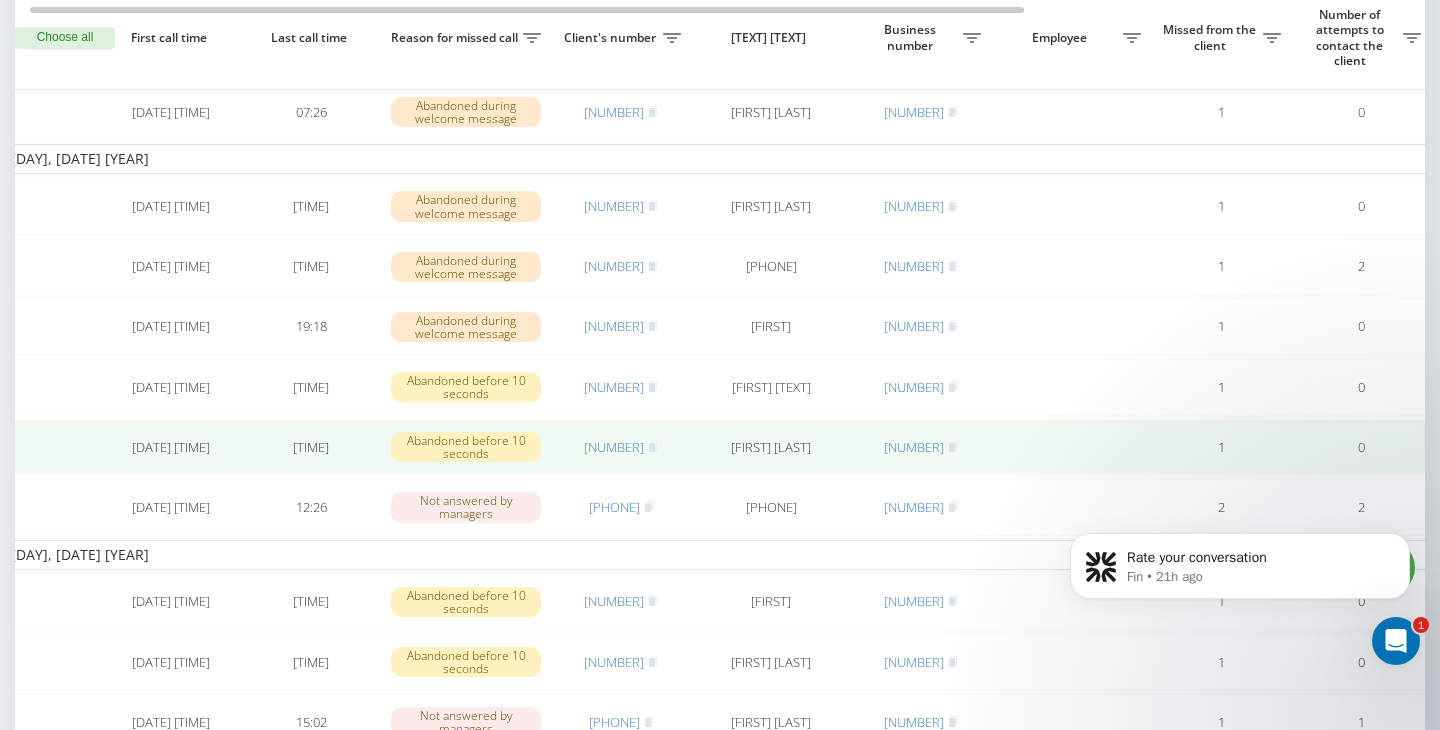 scroll, scrollTop: 866, scrollLeft: 0, axis: vertical 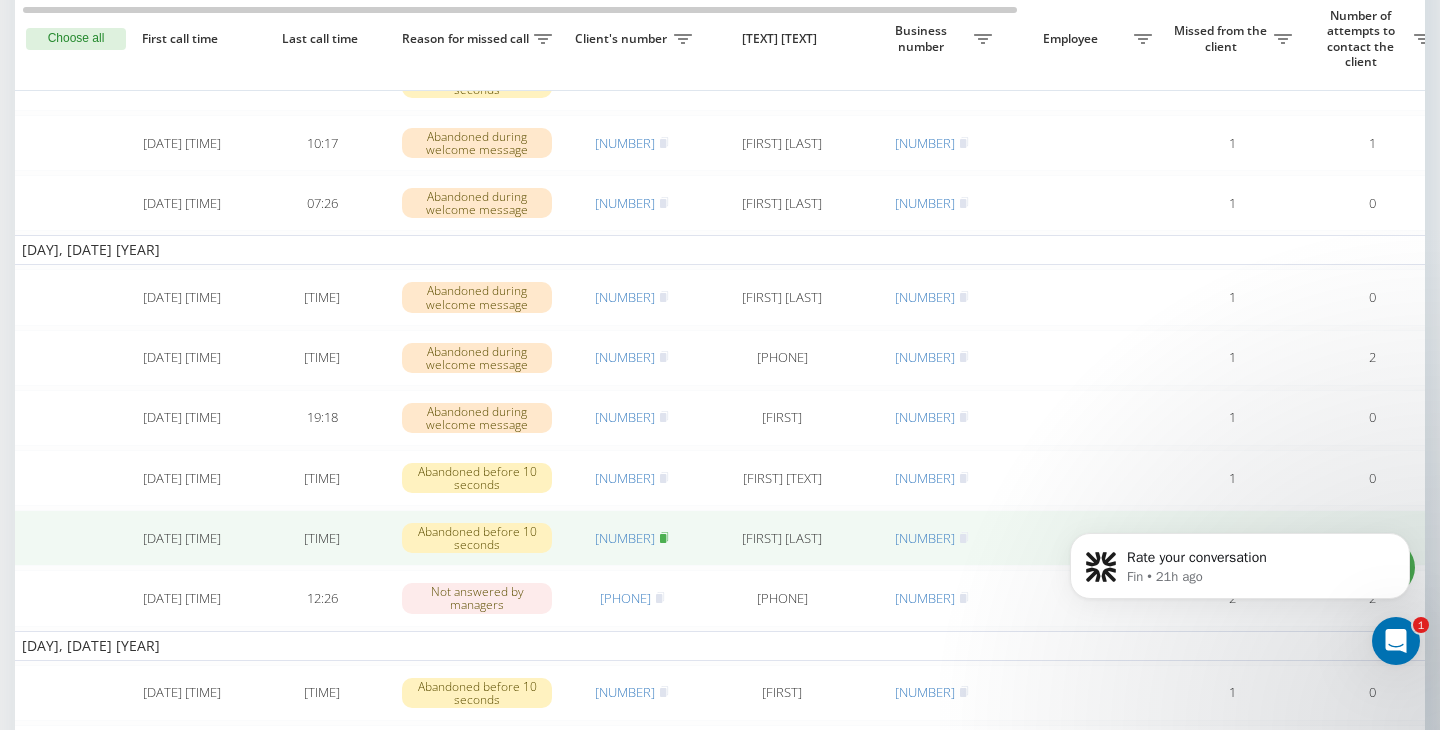 click 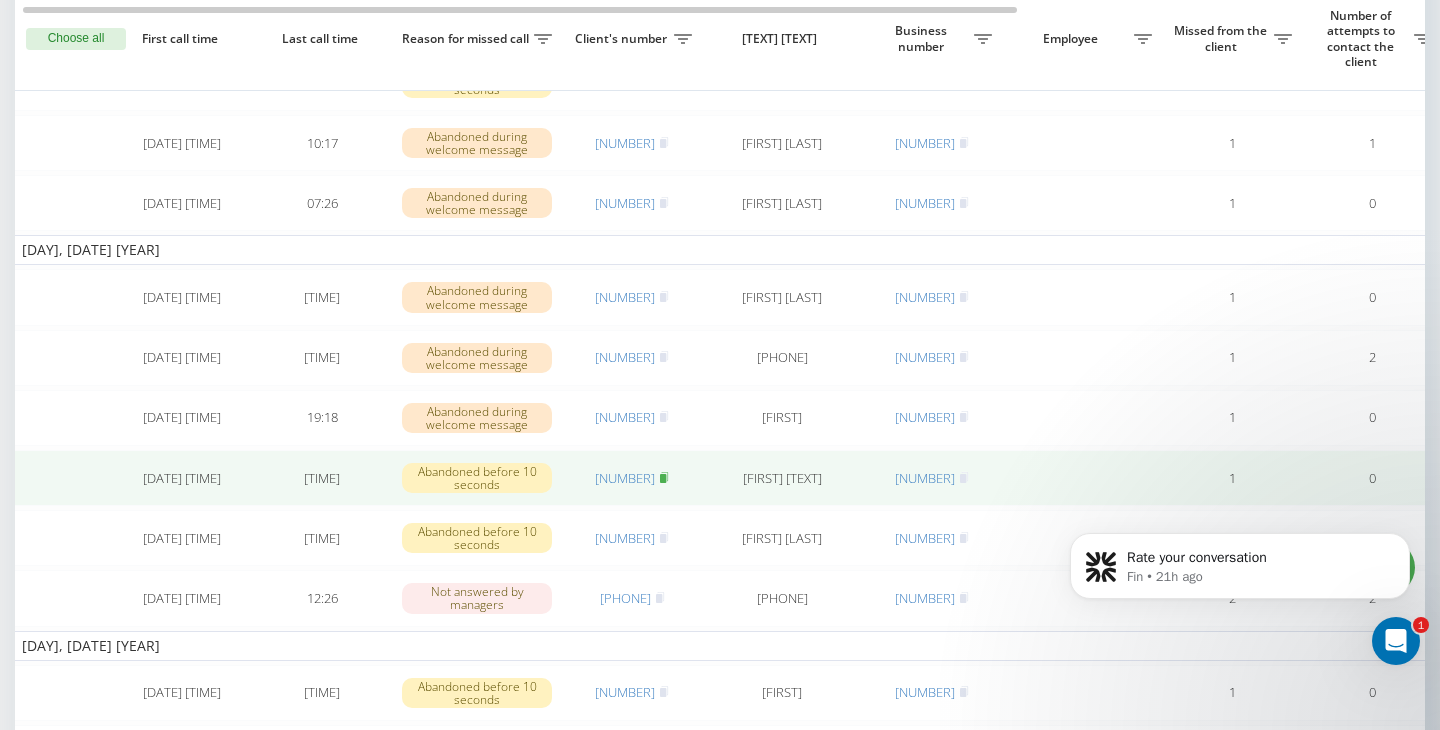 click 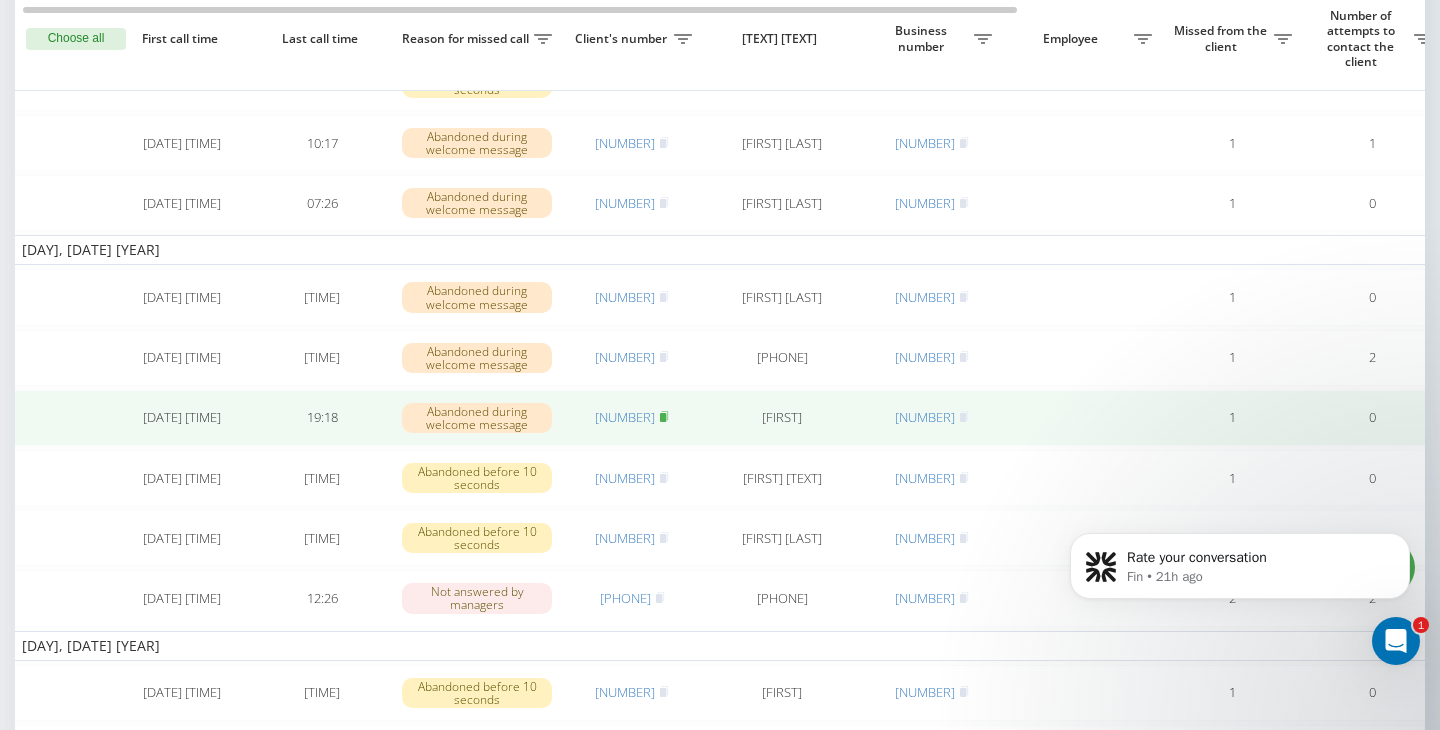 click 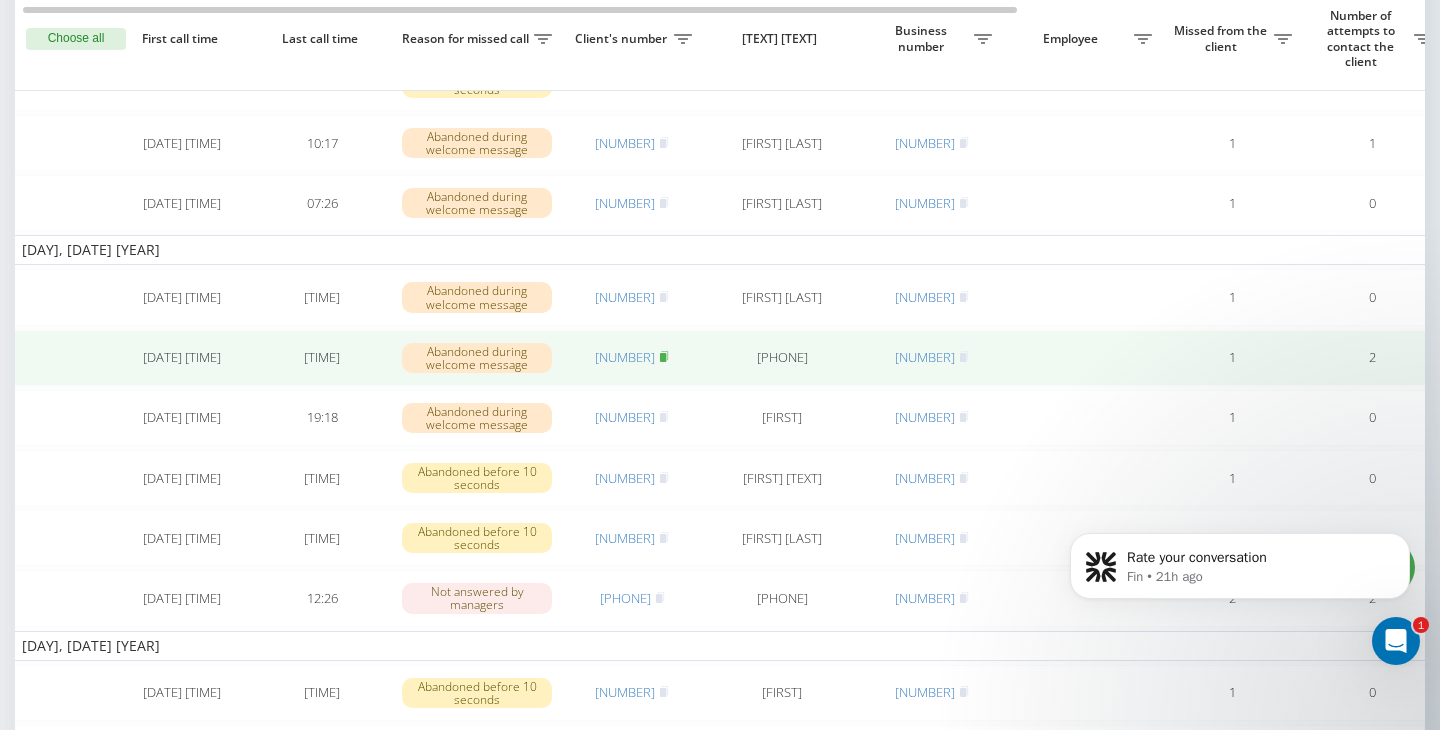 click 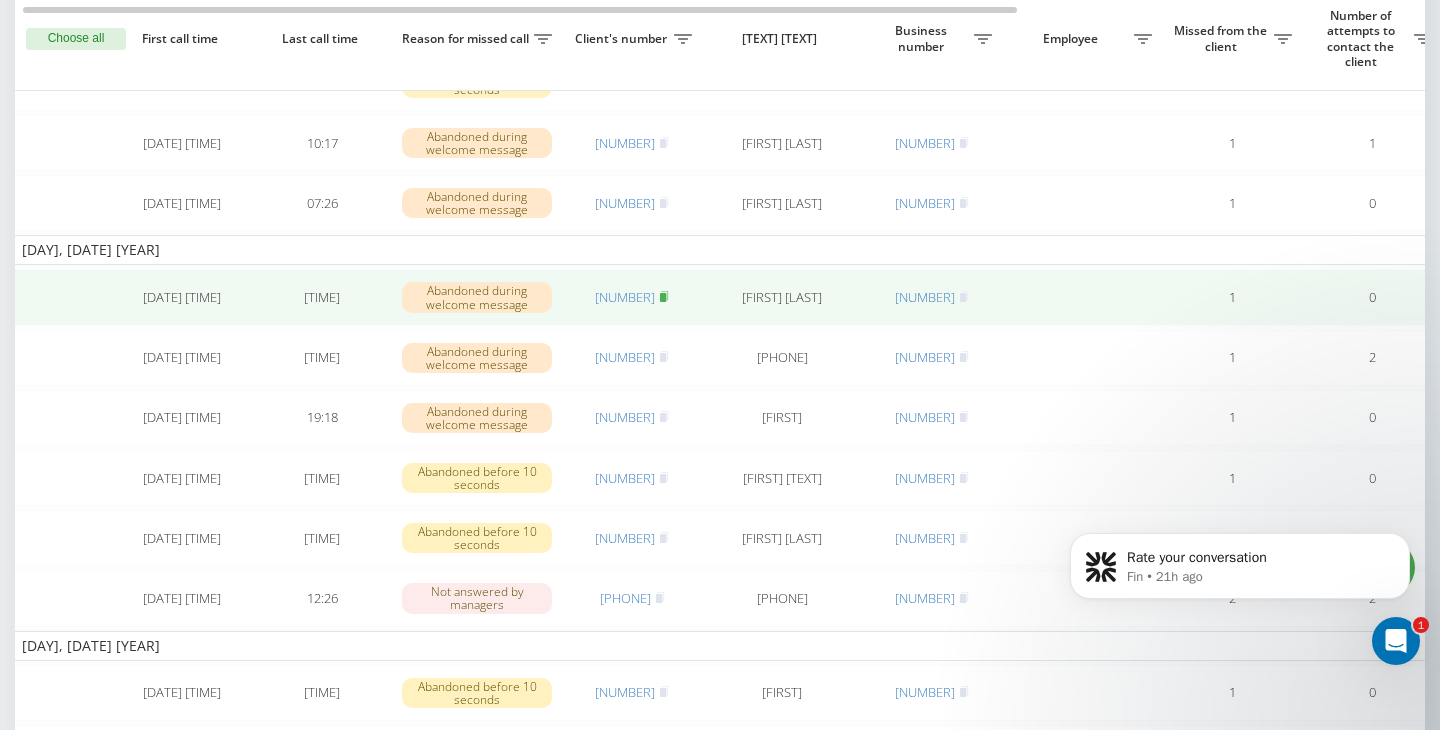 click 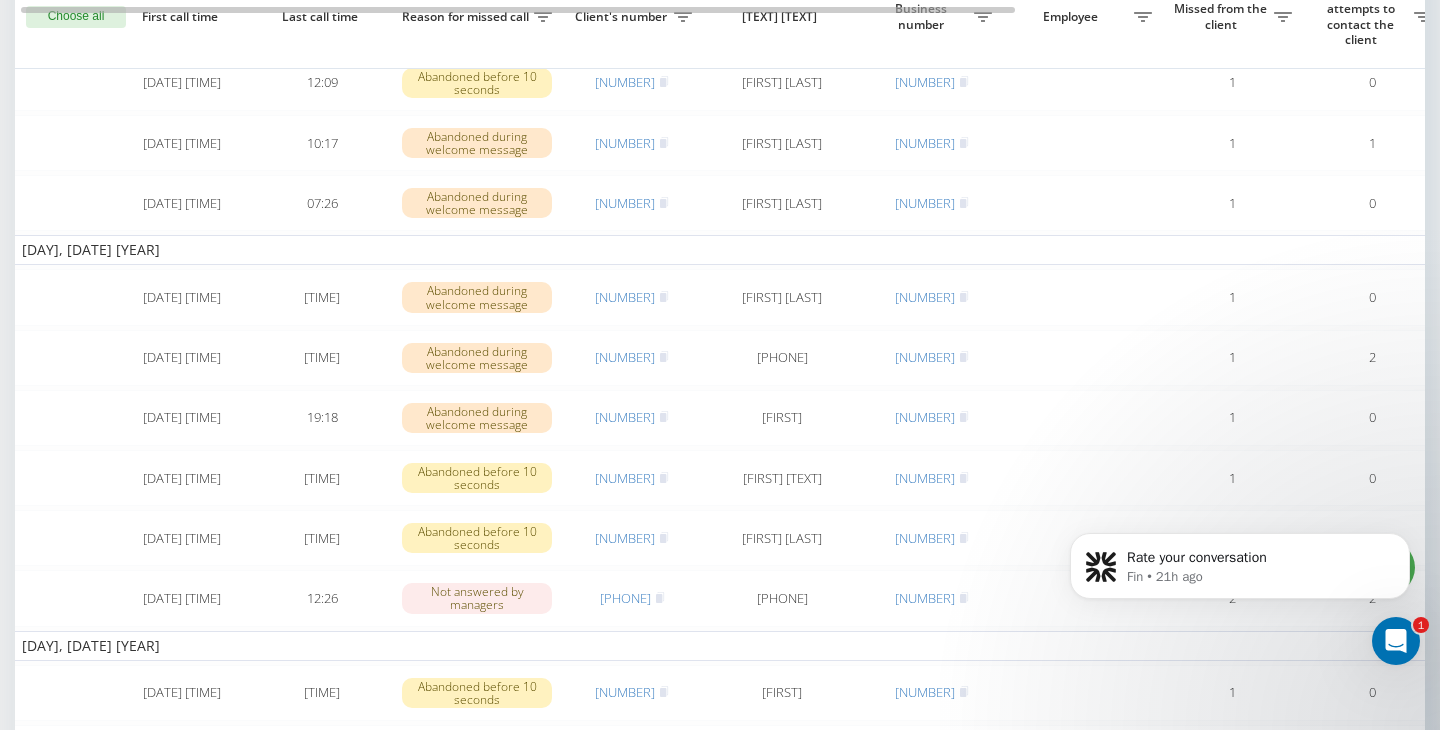 scroll, scrollTop: 714, scrollLeft: 0, axis: vertical 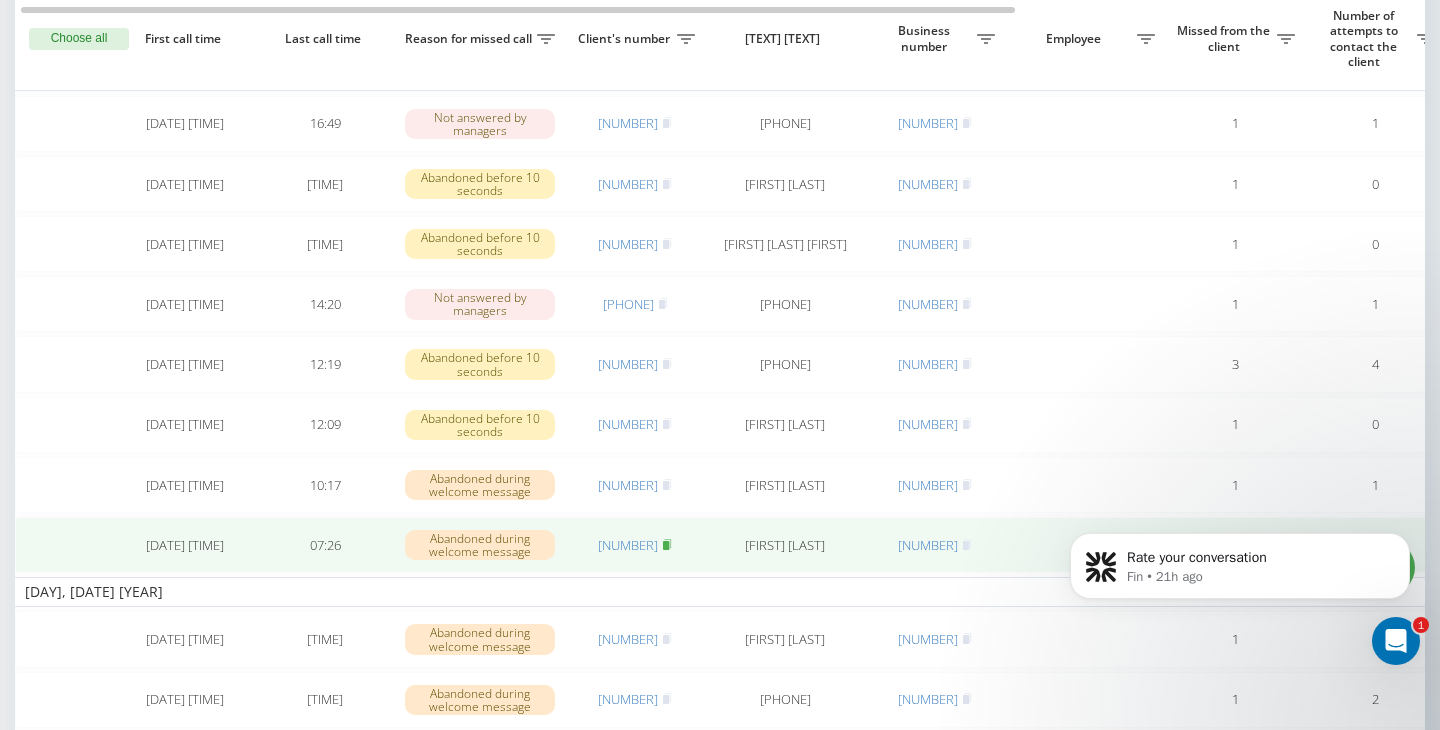 click 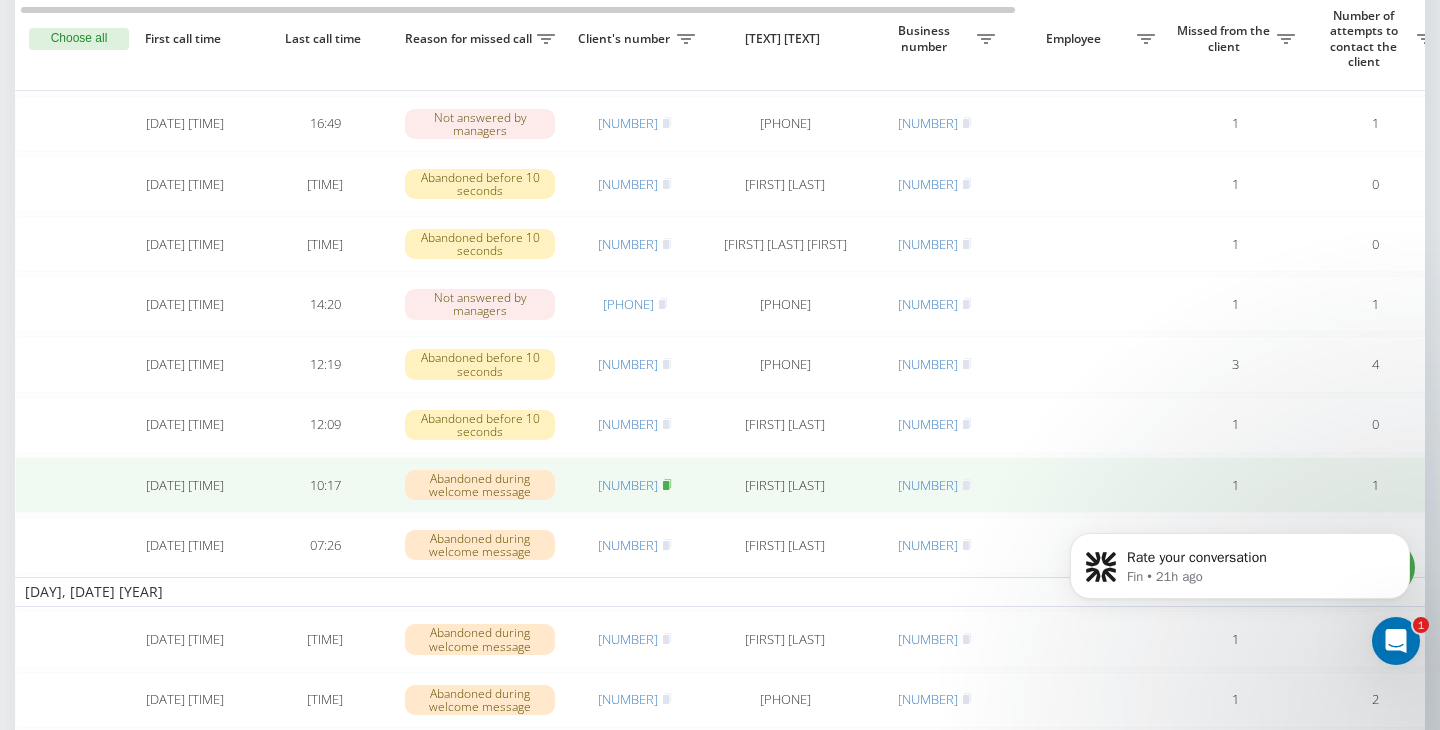 click 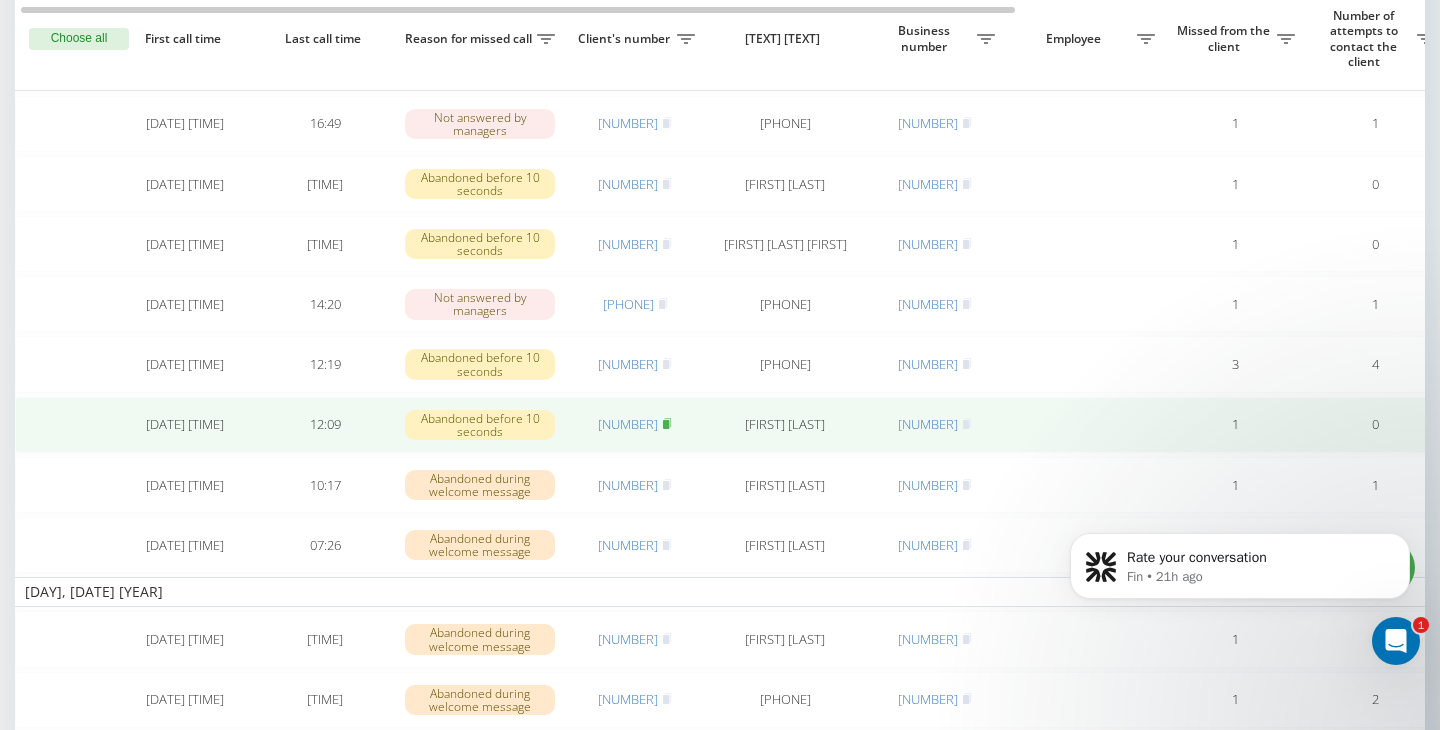 click 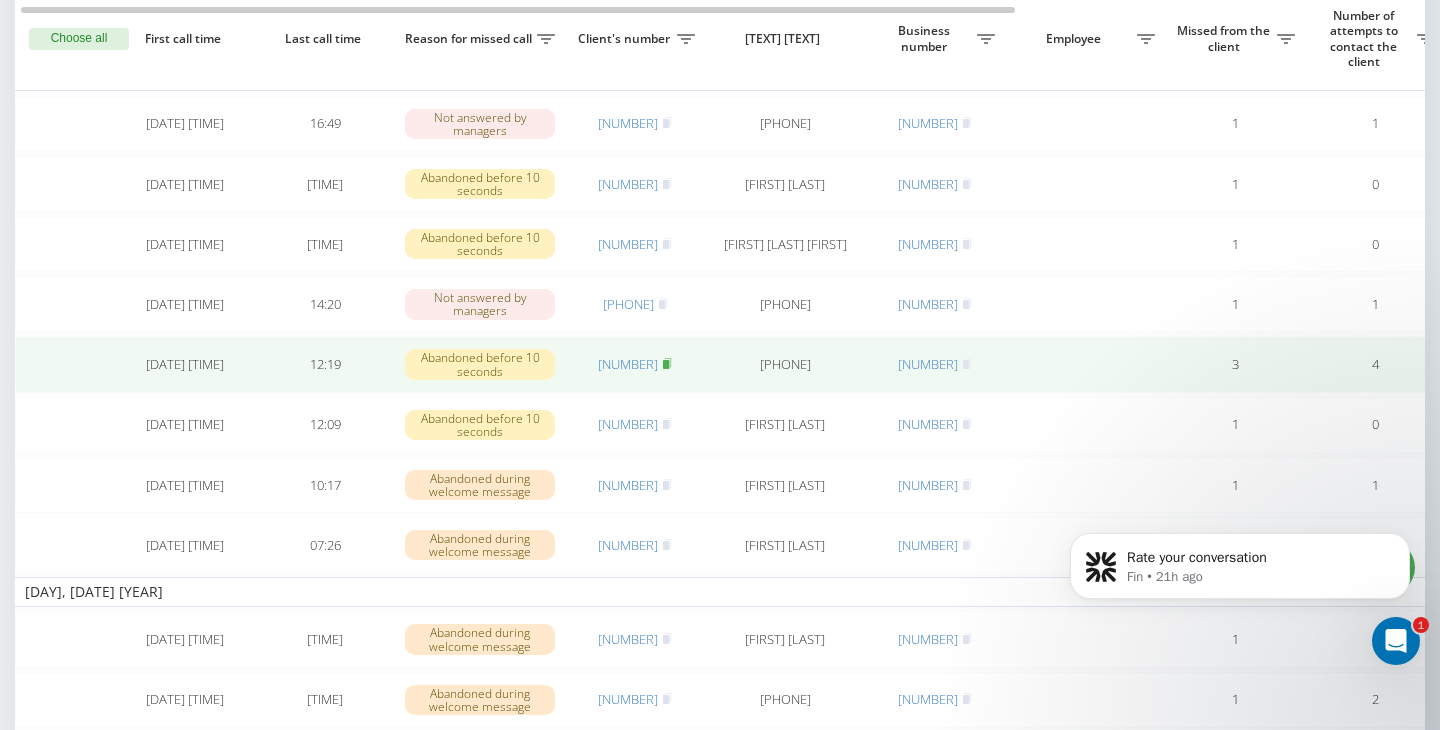 click 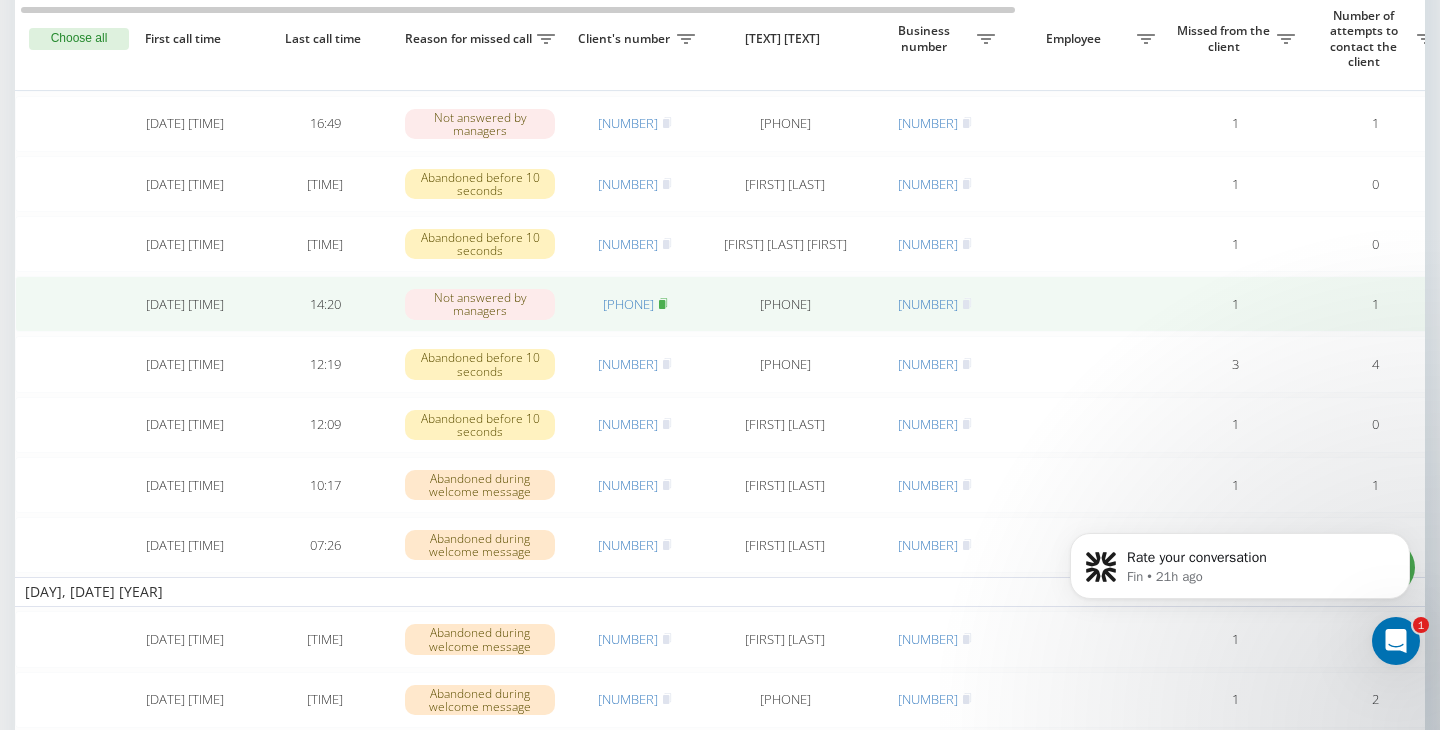 click 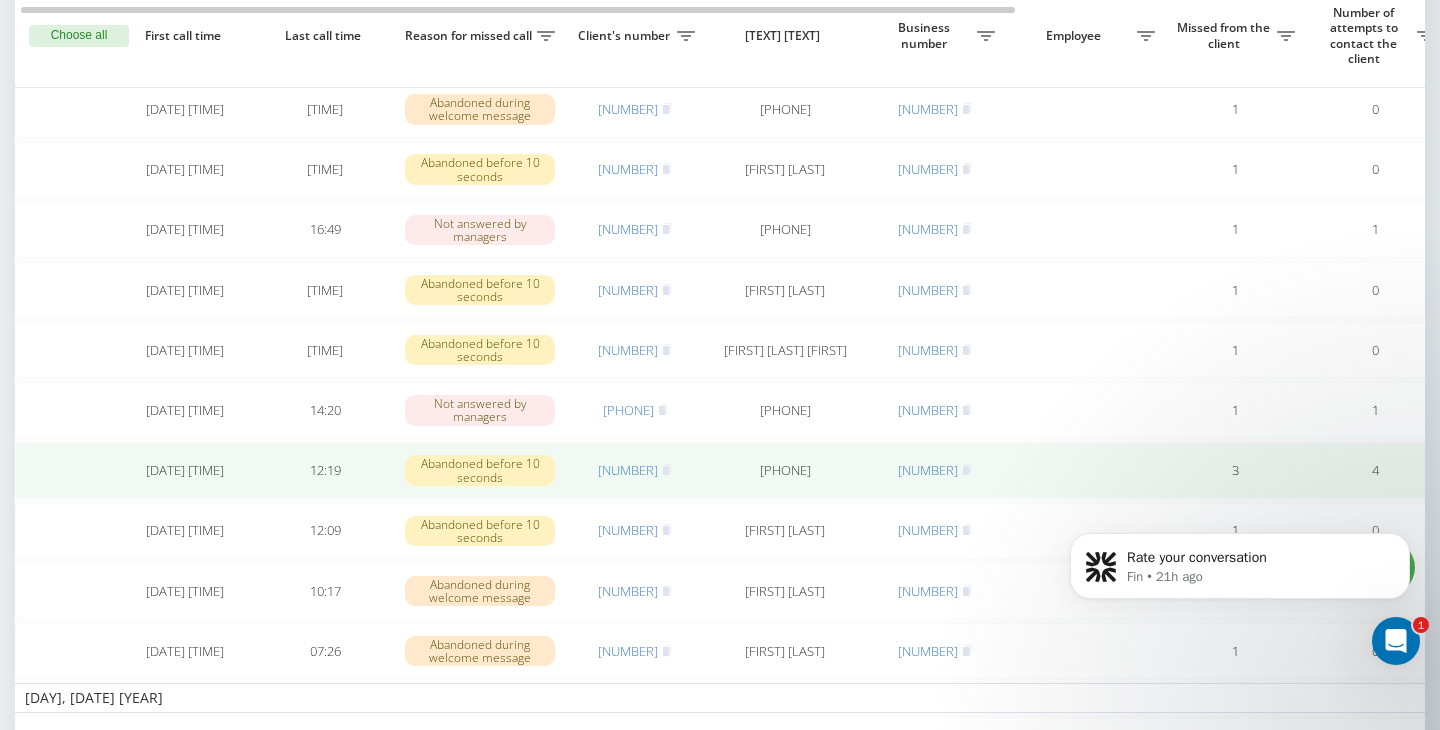 scroll, scrollTop: 407, scrollLeft: 0, axis: vertical 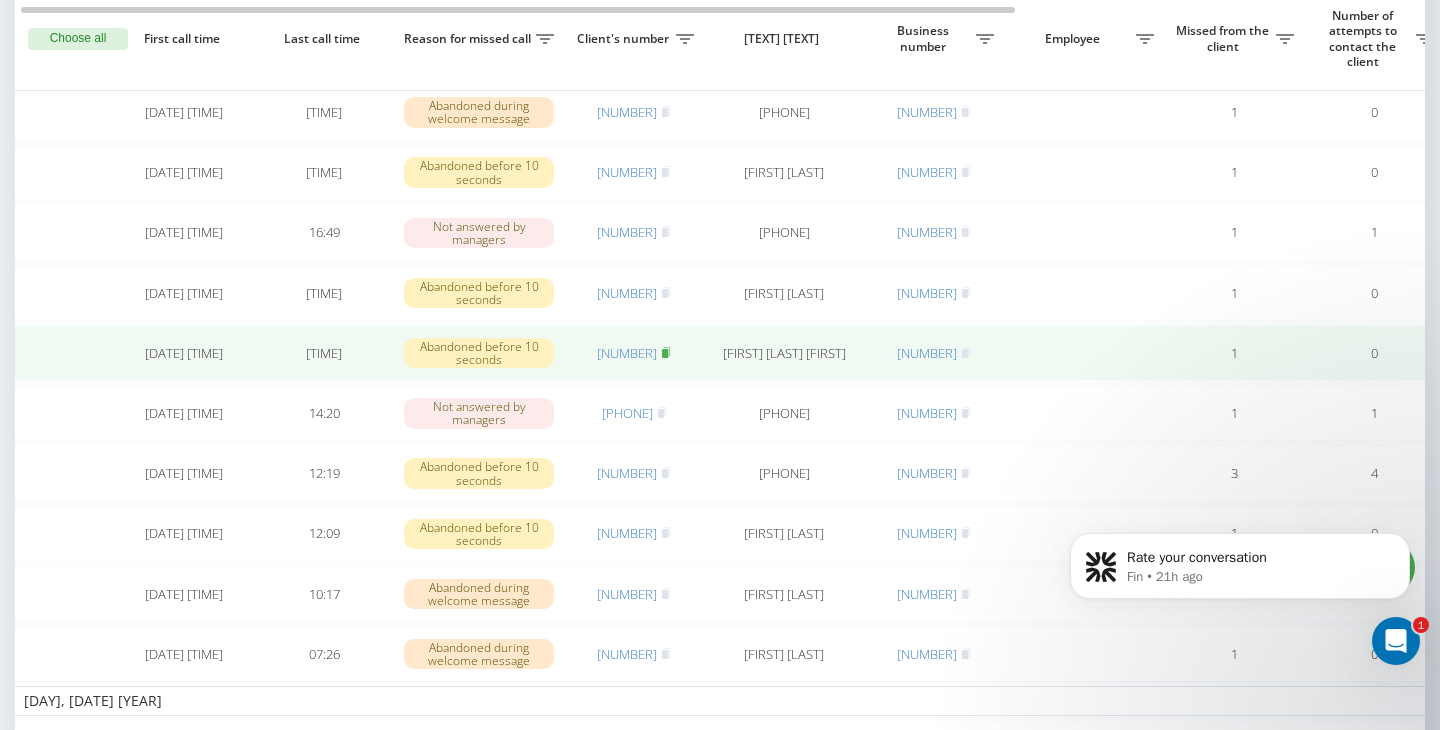 click 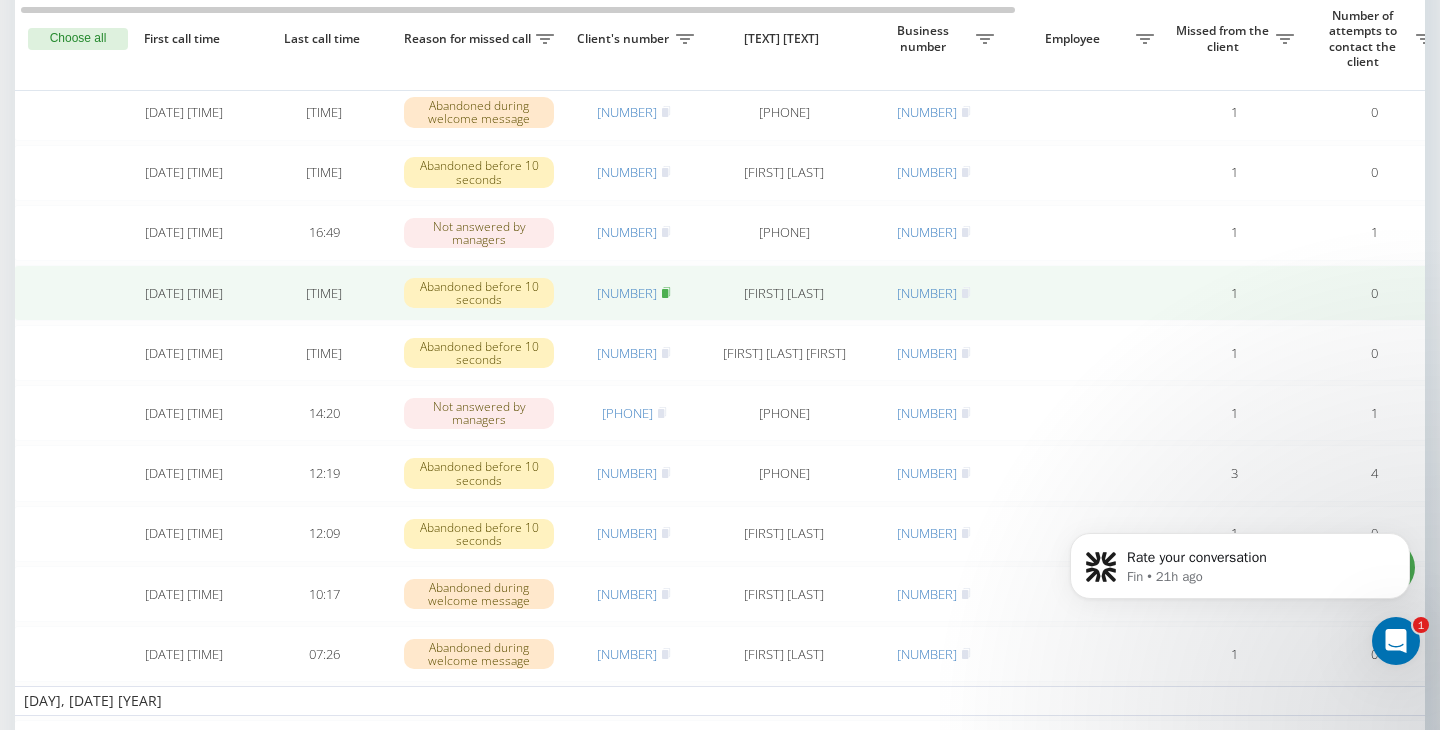 click 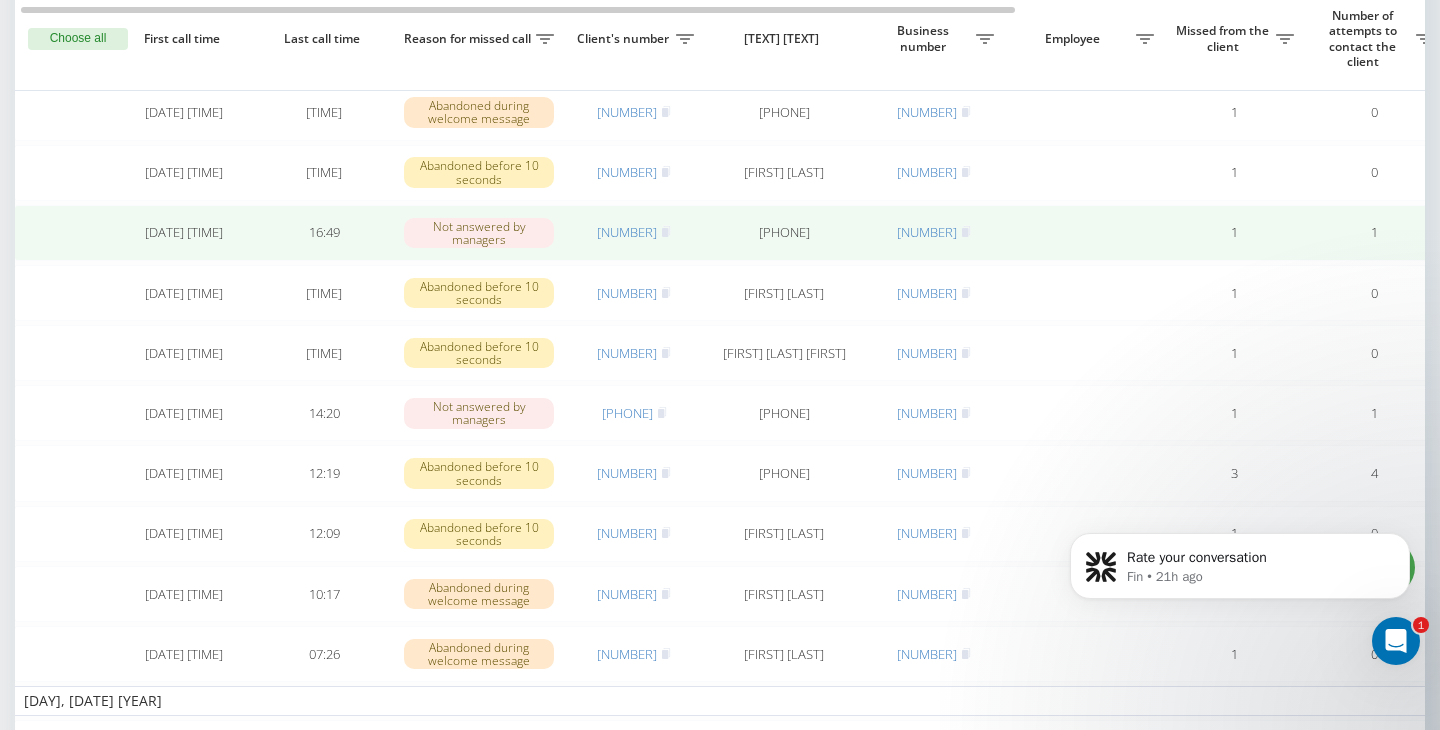 scroll, scrollTop: 361, scrollLeft: 0, axis: vertical 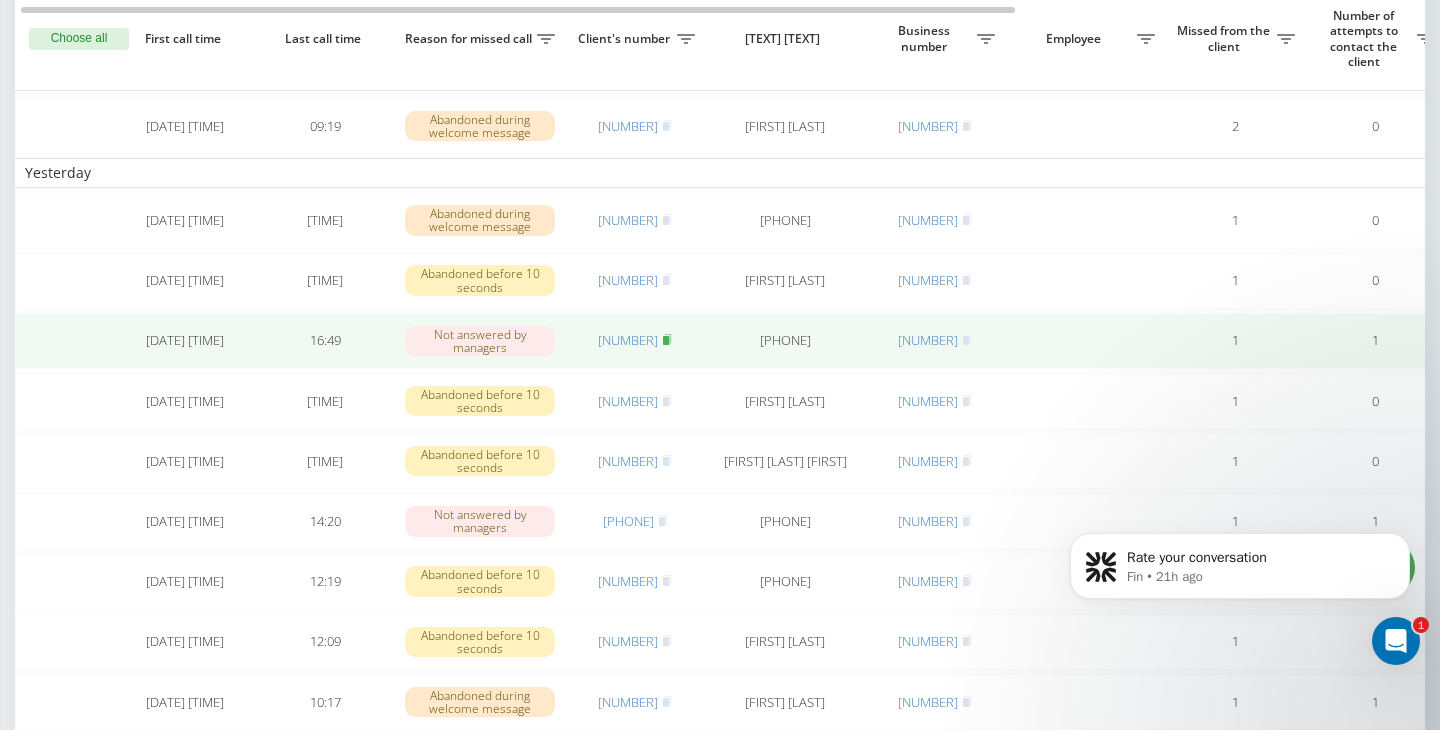 click 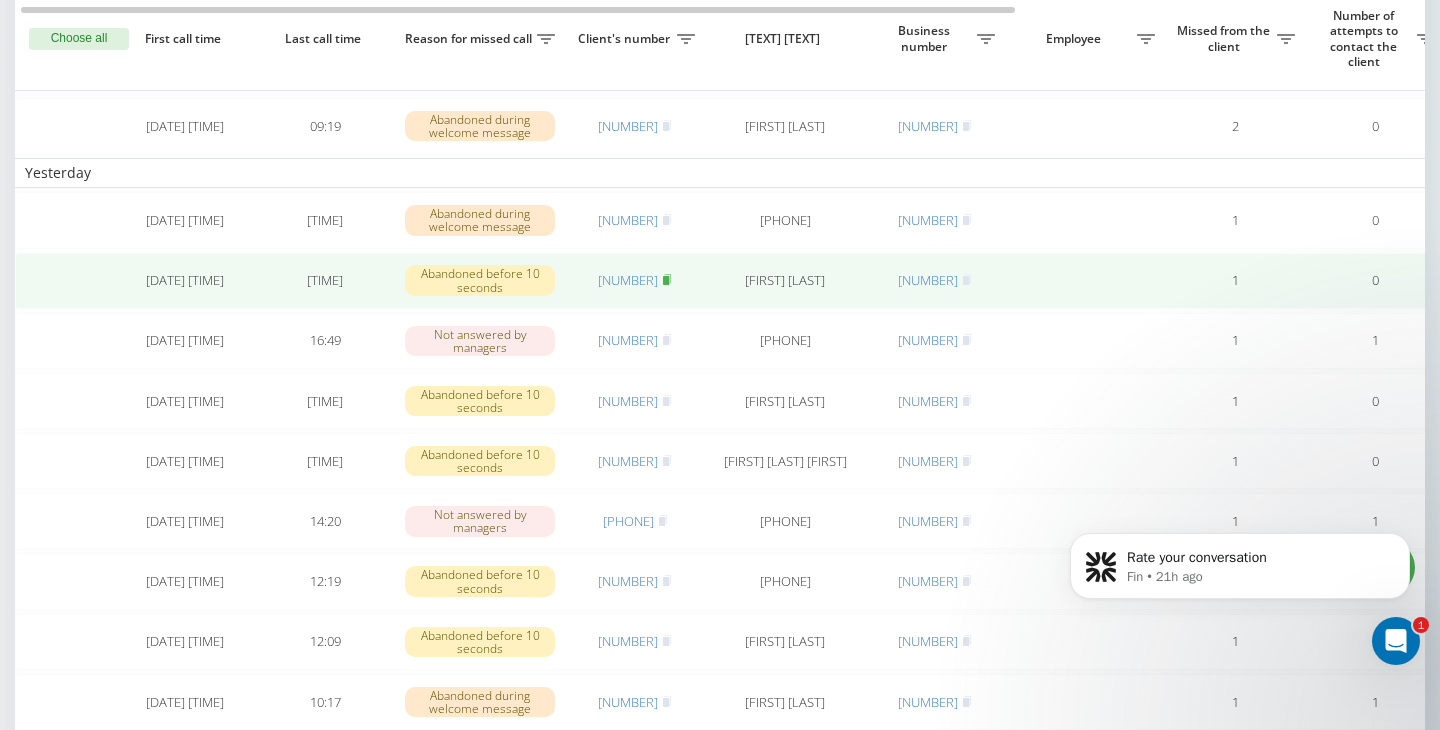 click 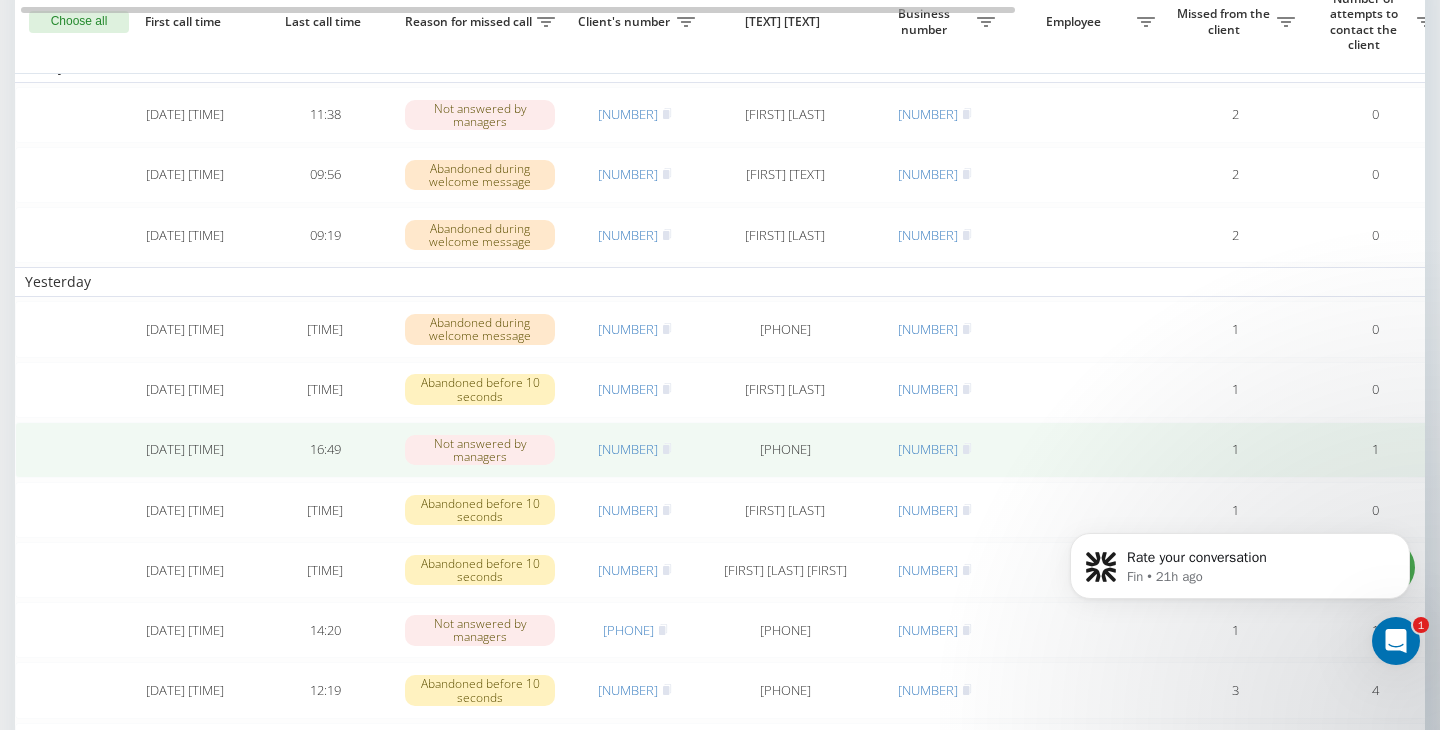 scroll, scrollTop: 173, scrollLeft: 0, axis: vertical 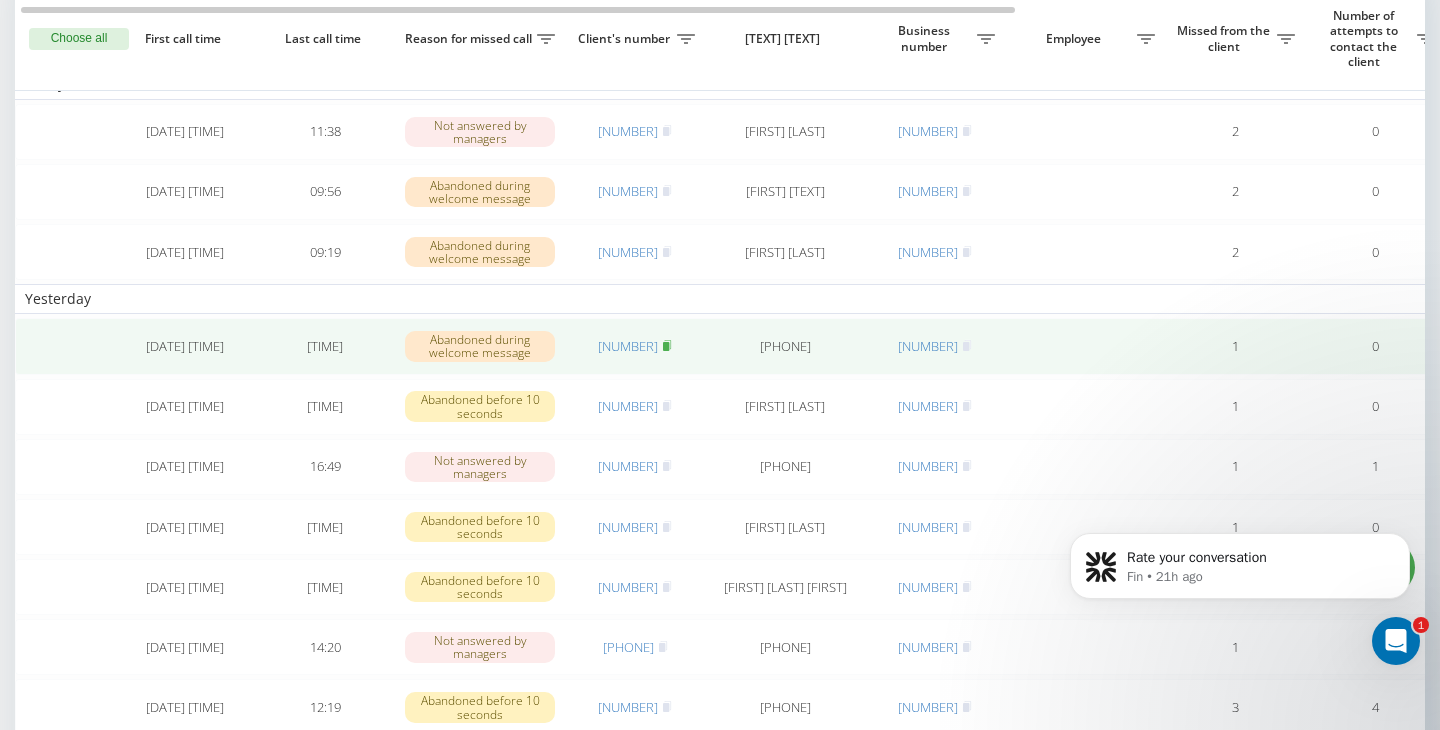 click 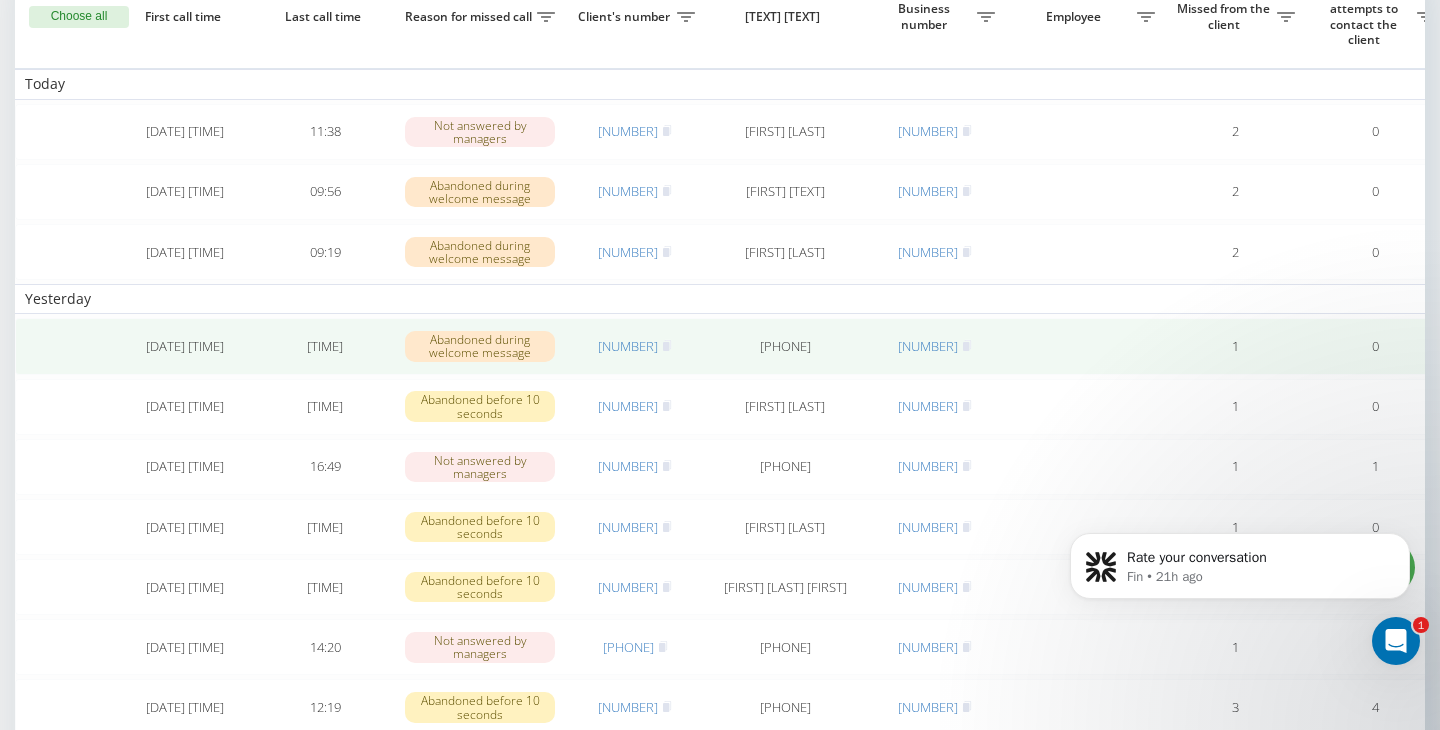 scroll, scrollTop: 26, scrollLeft: 0, axis: vertical 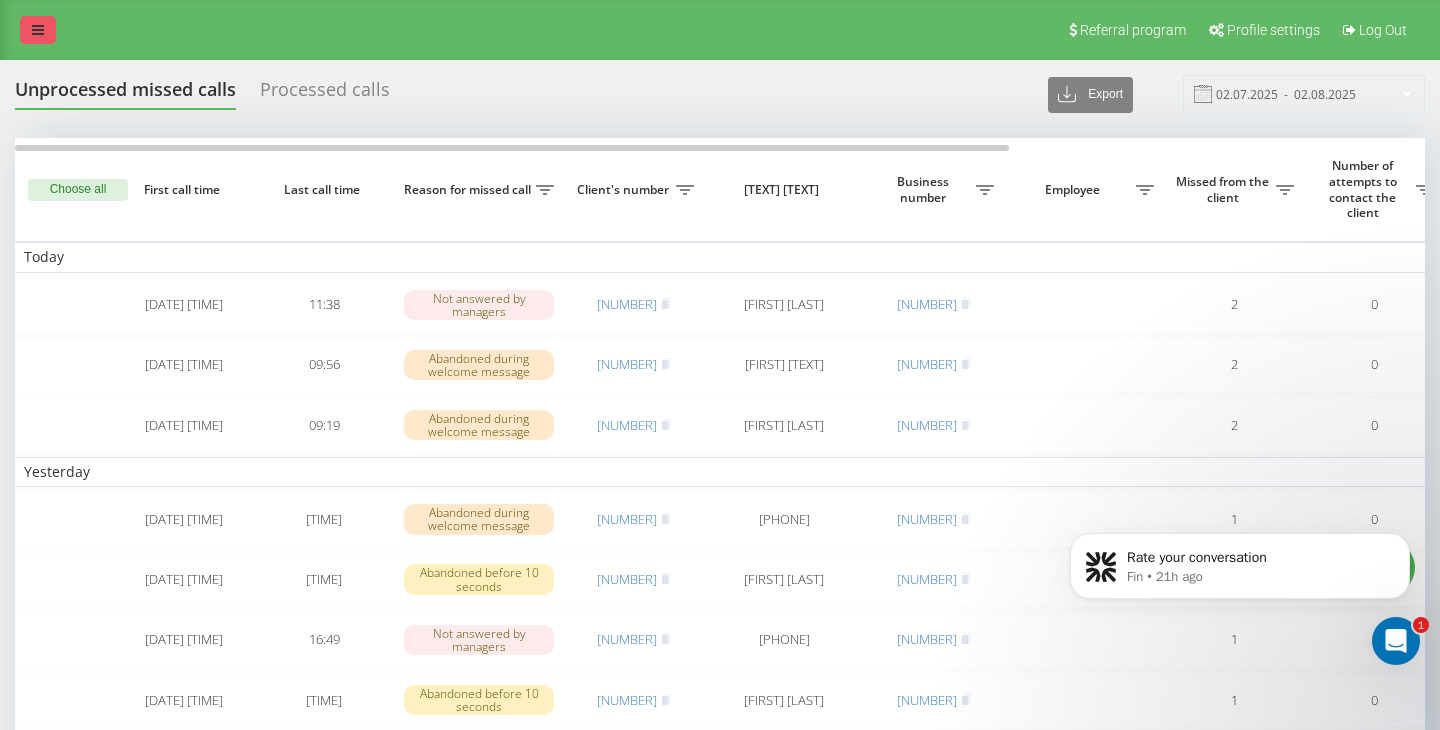 click at bounding box center (38, 30) 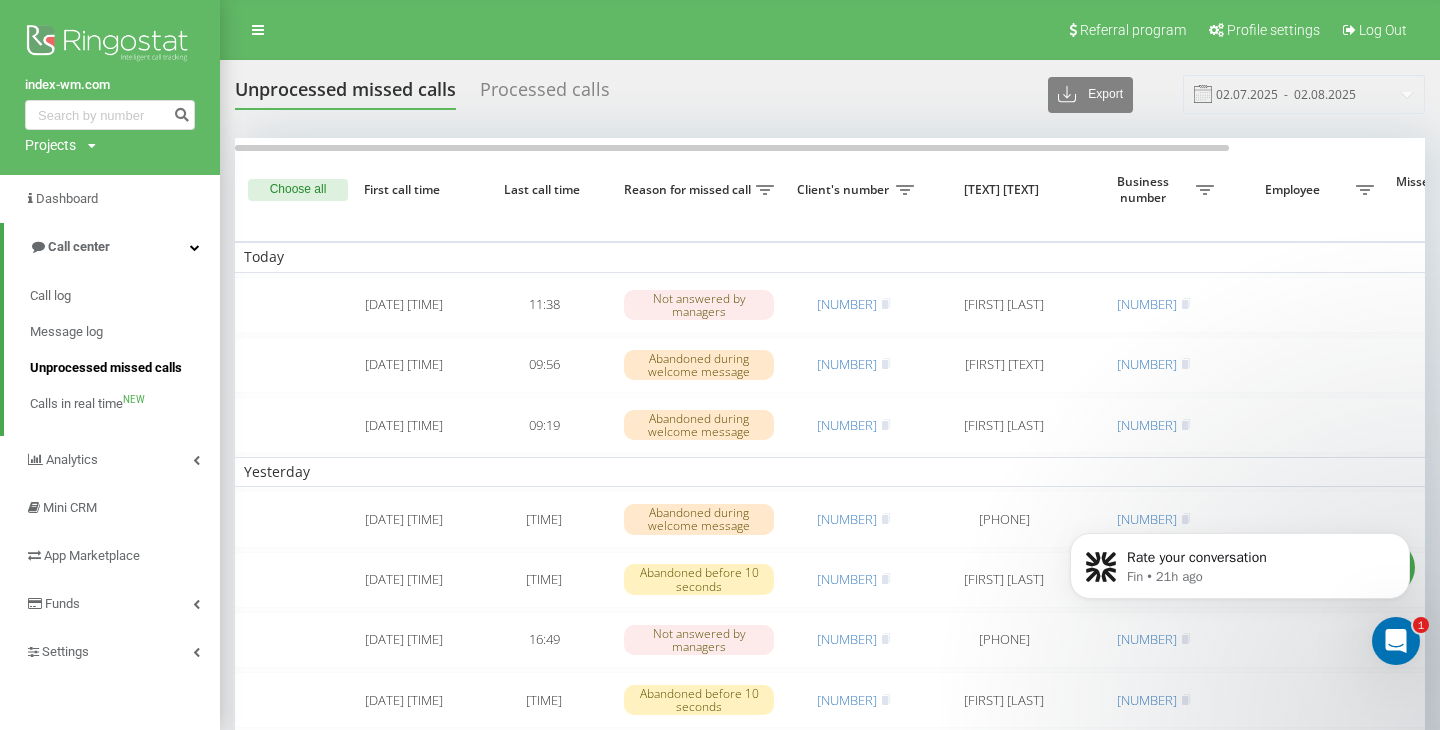 click on "Unprocessed missed calls" at bounding box center (106, 368) 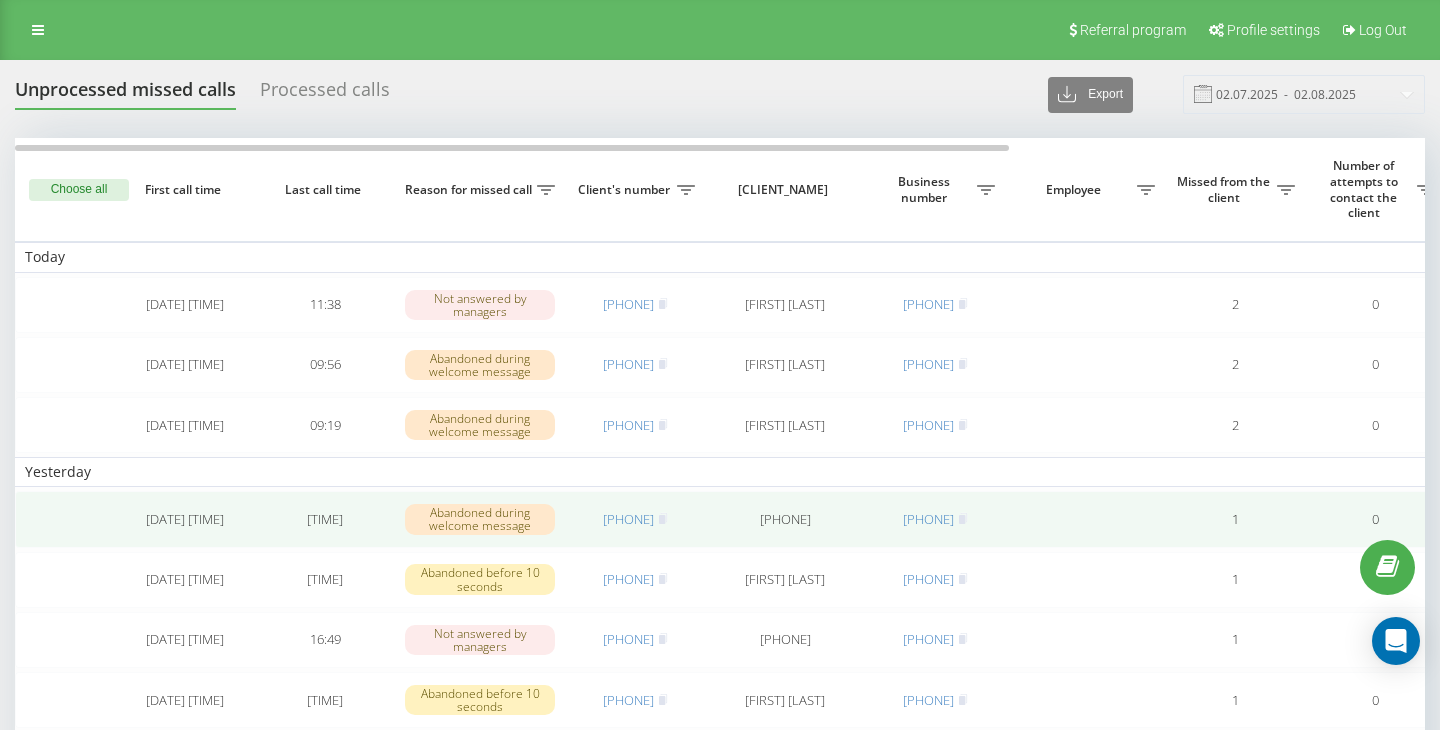 scroll, scrollTop: 0, scrollLeft: 0, axis: both 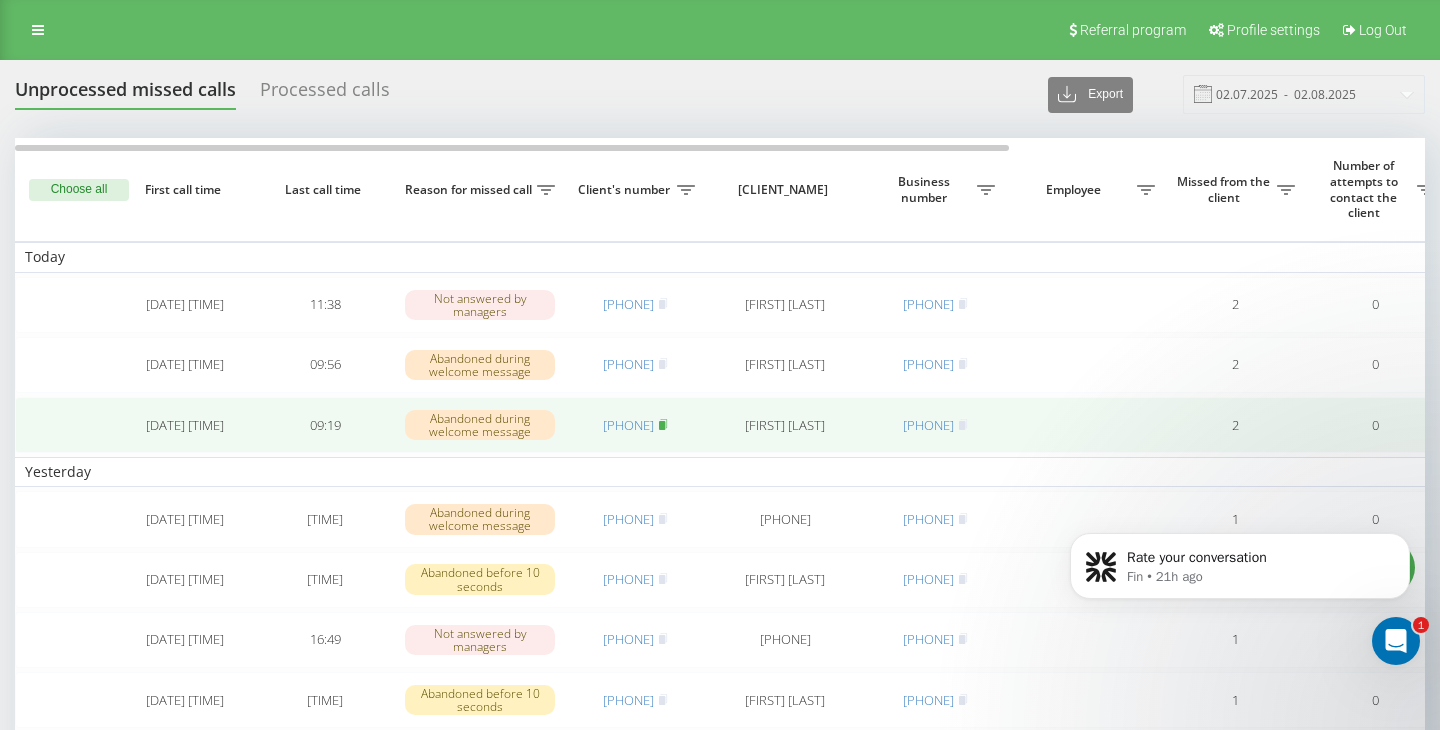 click 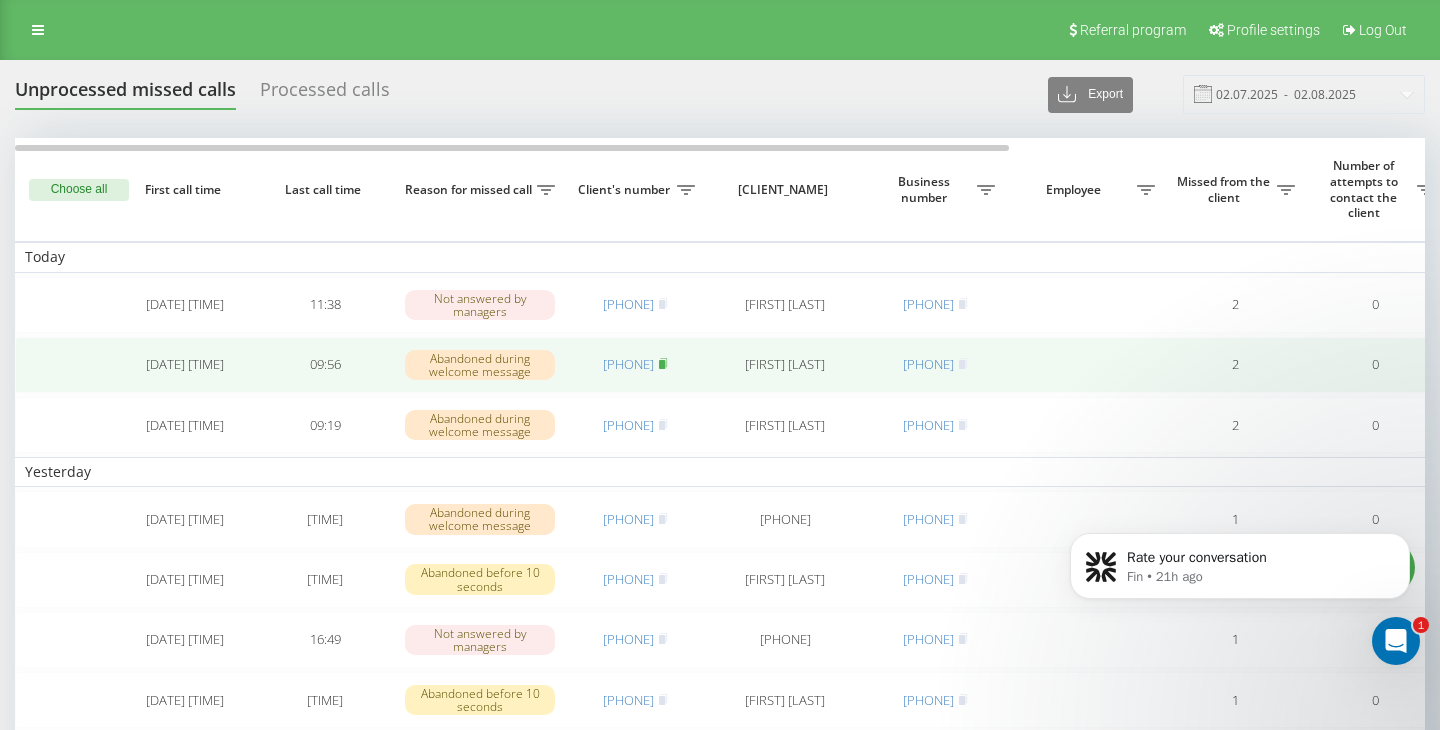 click 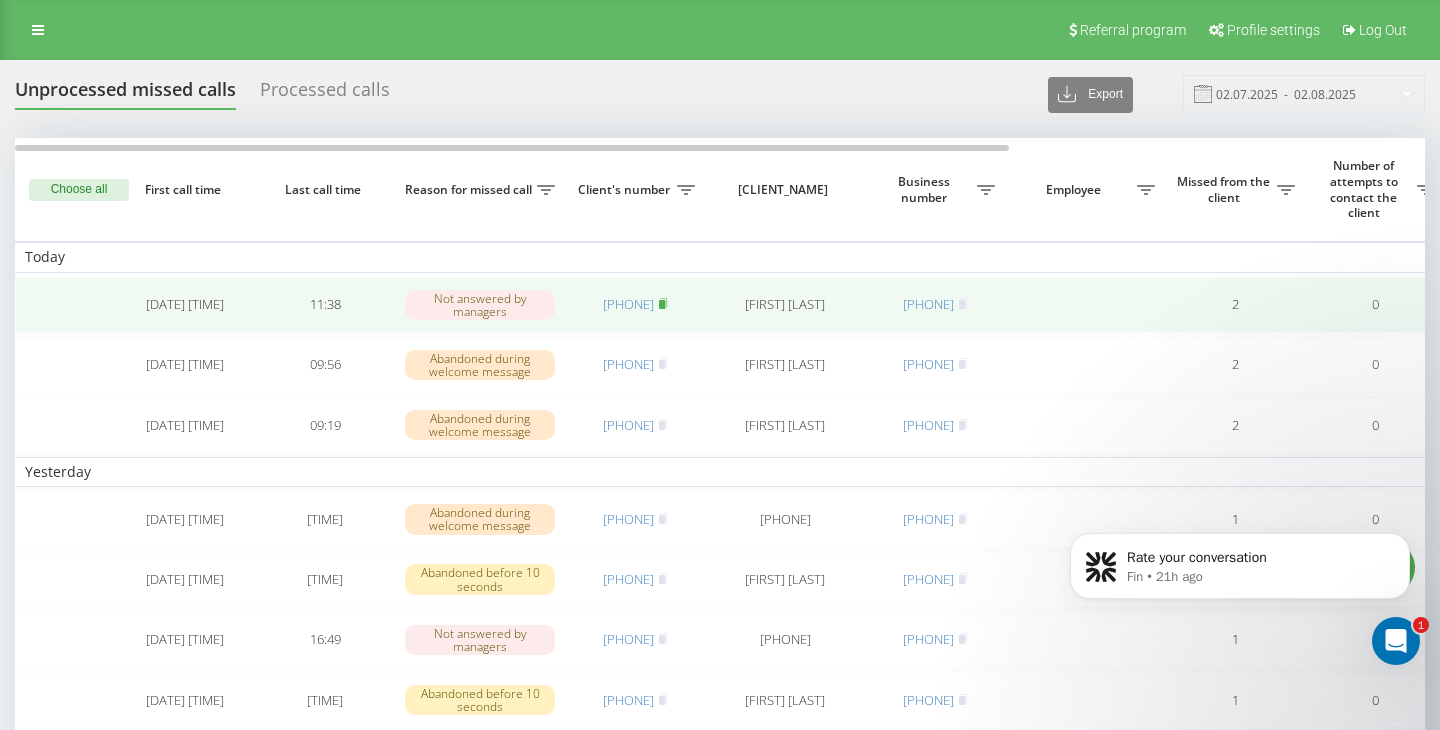 click 